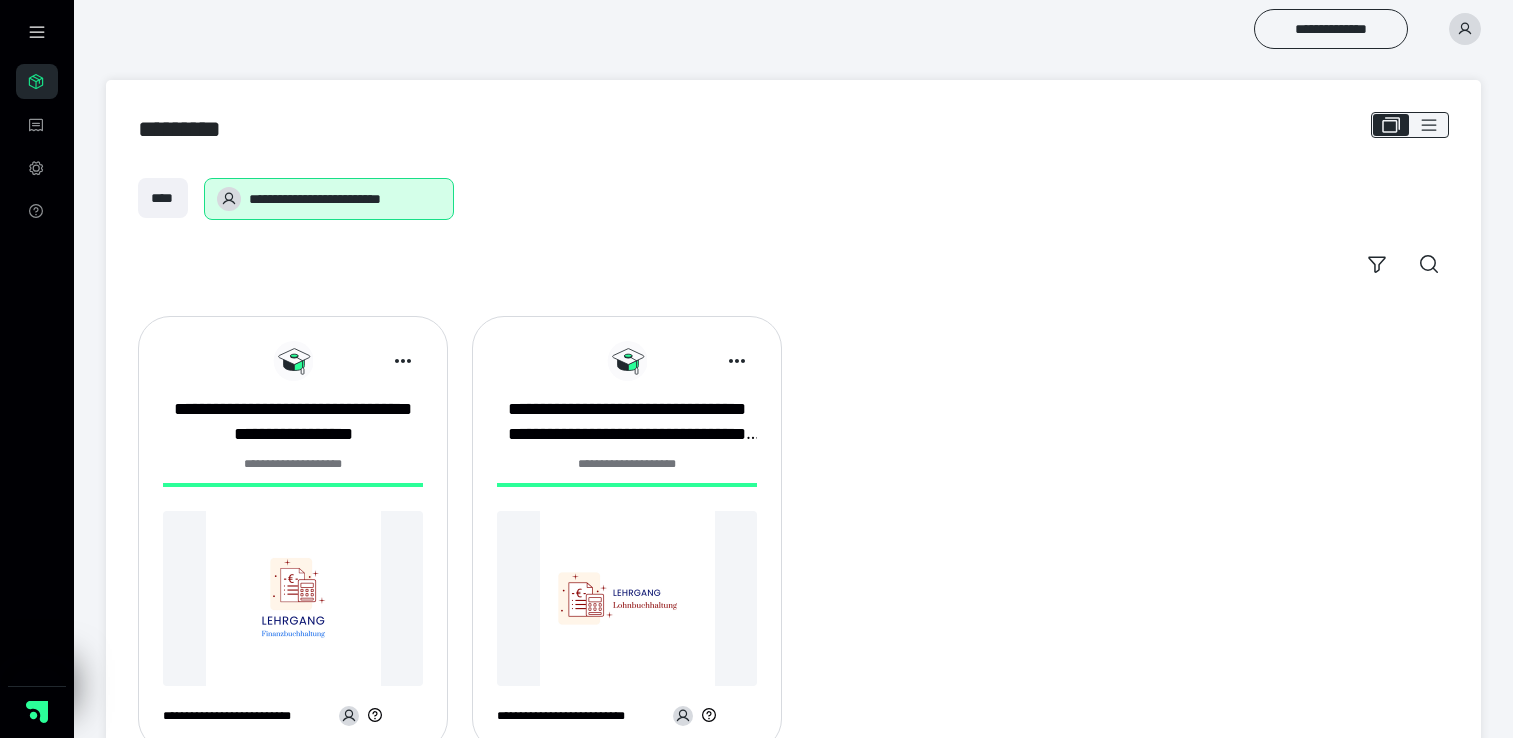 scroll, scrollTop: 0, scrollLeft: 0, axis: both 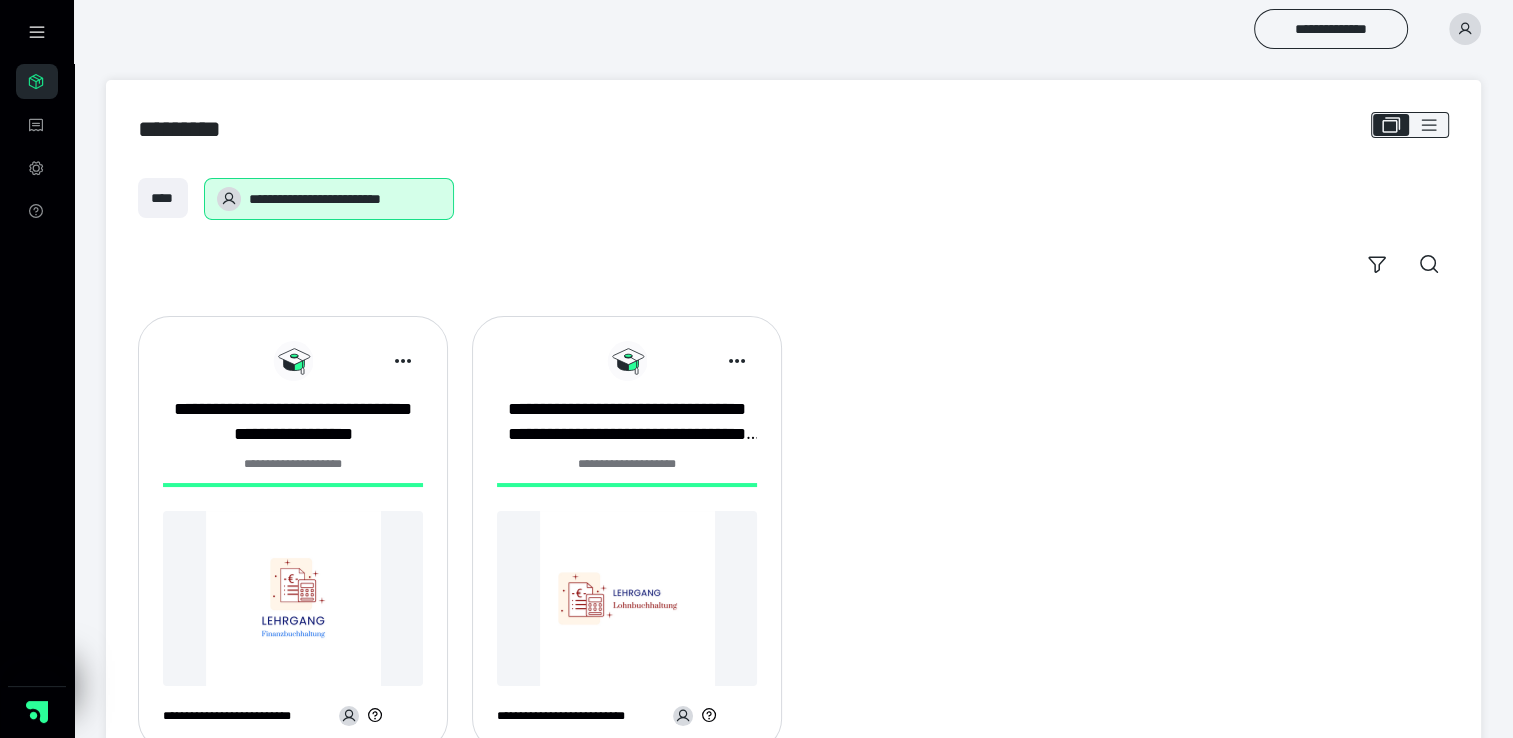 click at bounding box center (293, 598) 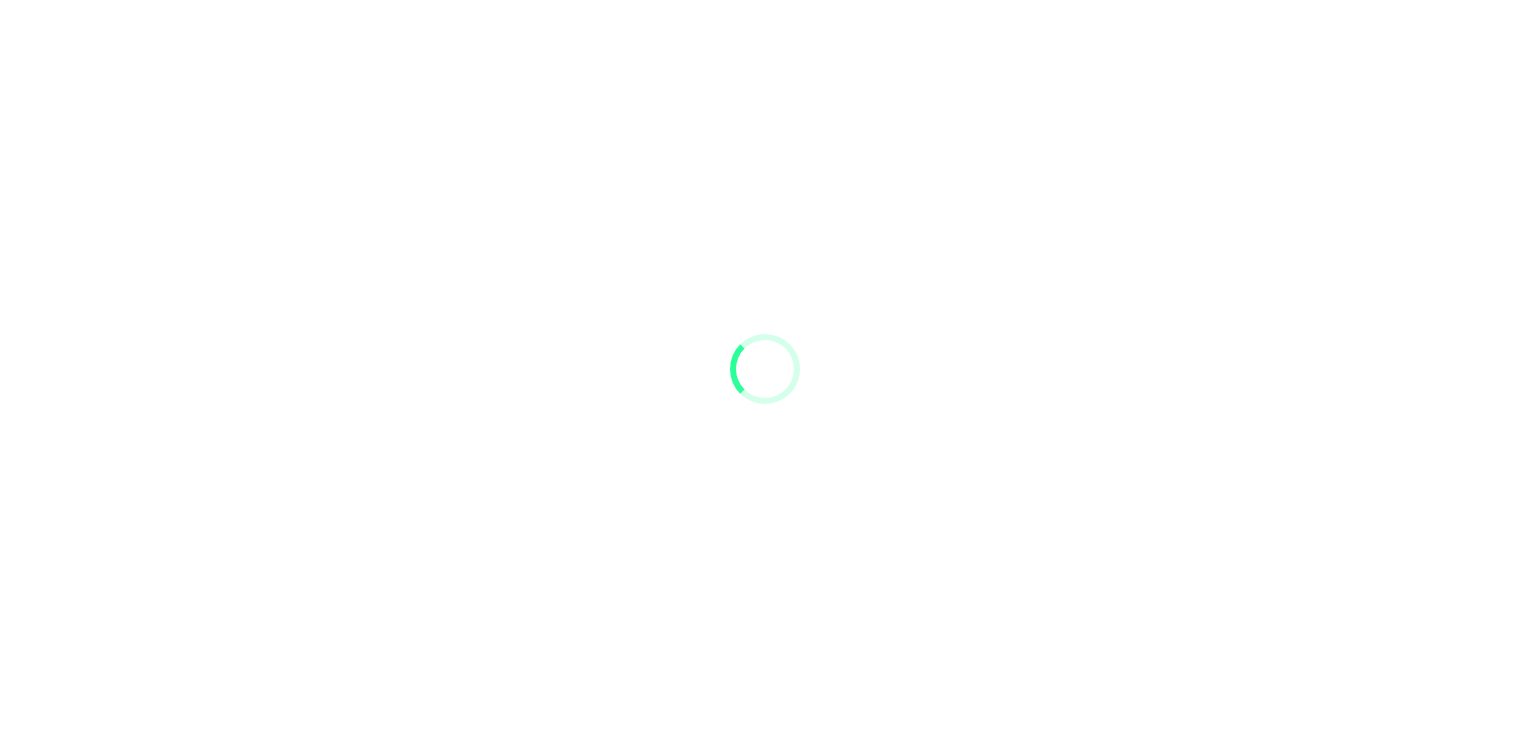scroll, scrollTop: 0, scrollLeft: 0, axis: both 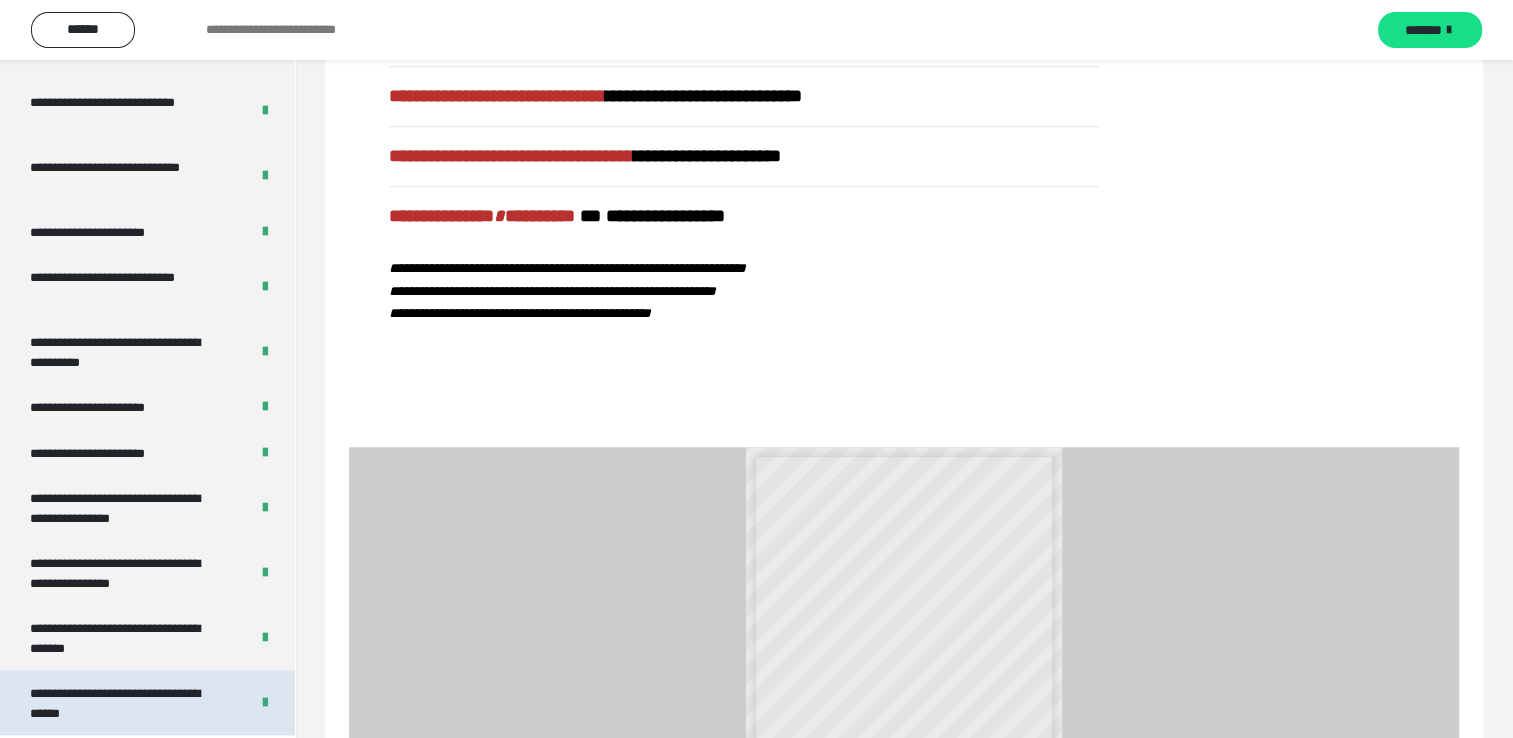 click on "**********" at bounding box center [124, 703] 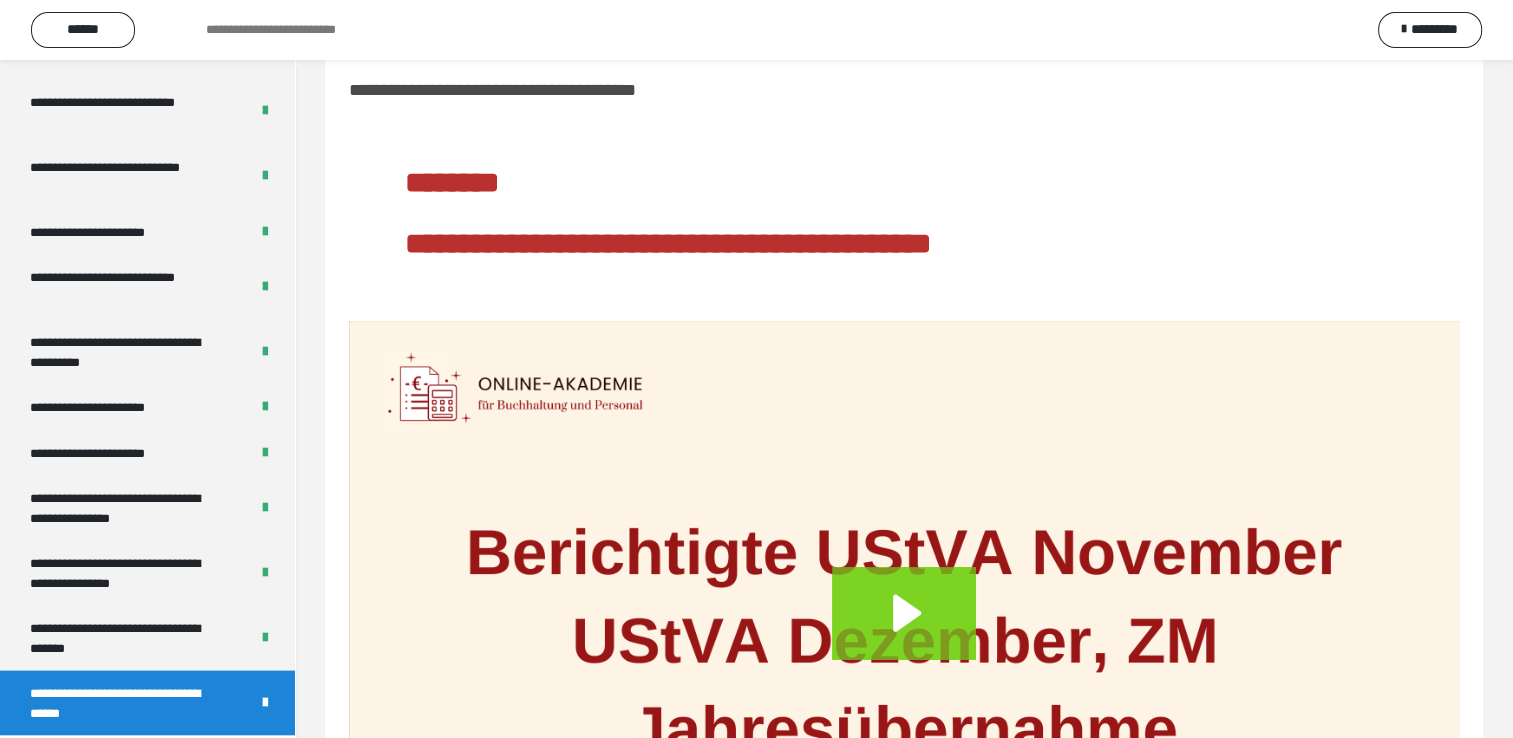 scroll, scrollTop: 0, scrollLeft: 0, axis: both 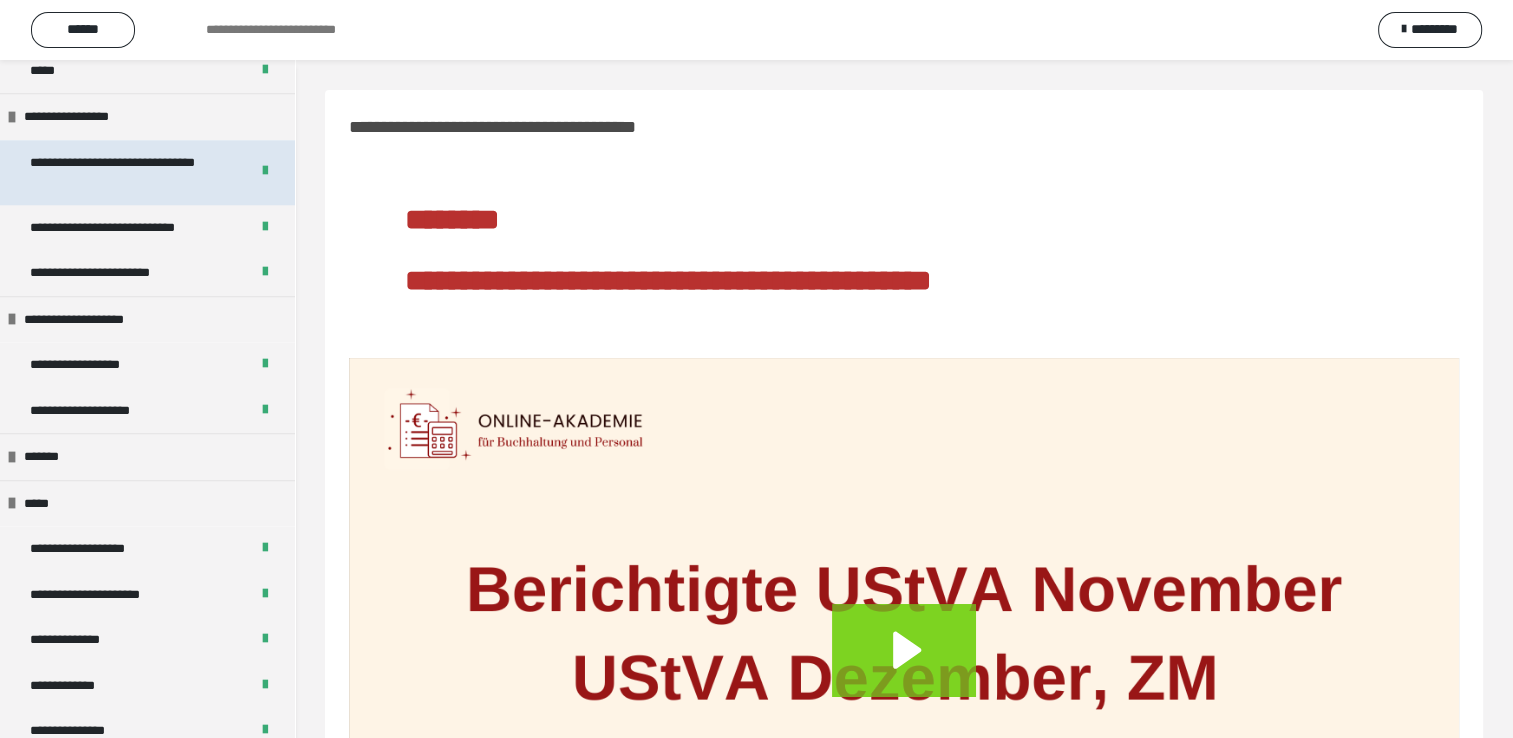 click on "**********" at bounding box center (124, 172) 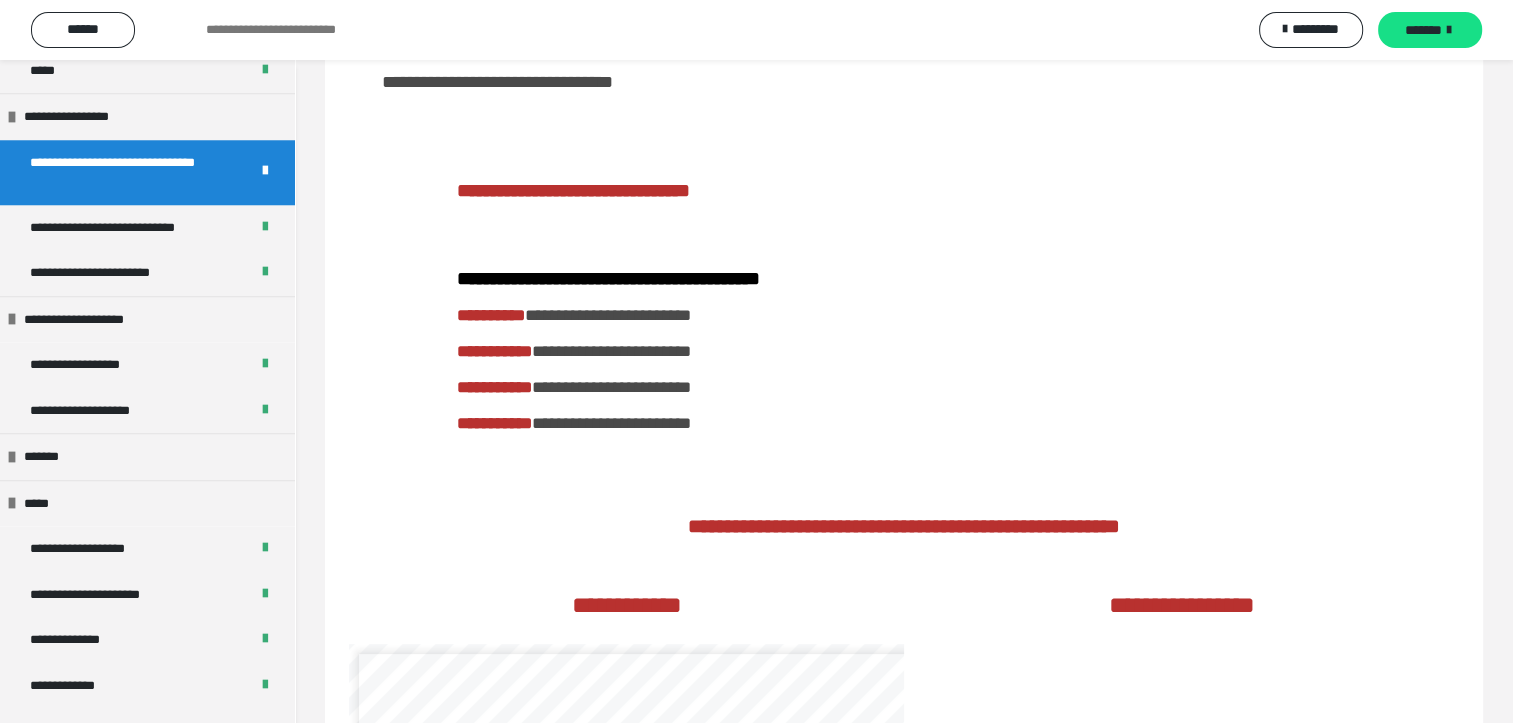 scroll, scrollTop: 600, scrollLeft: 0, axis: vertical 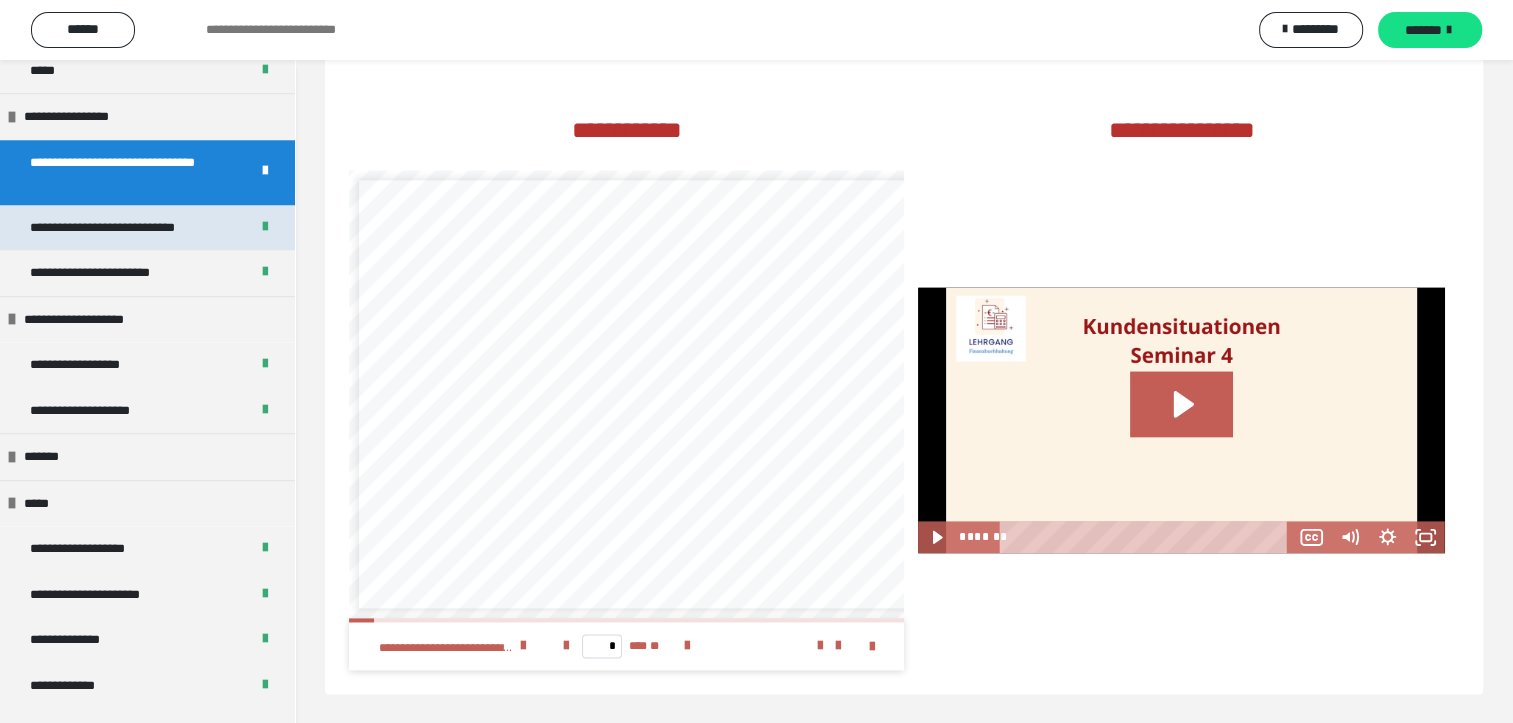 click on "**********" at bounding box center [131, 228] 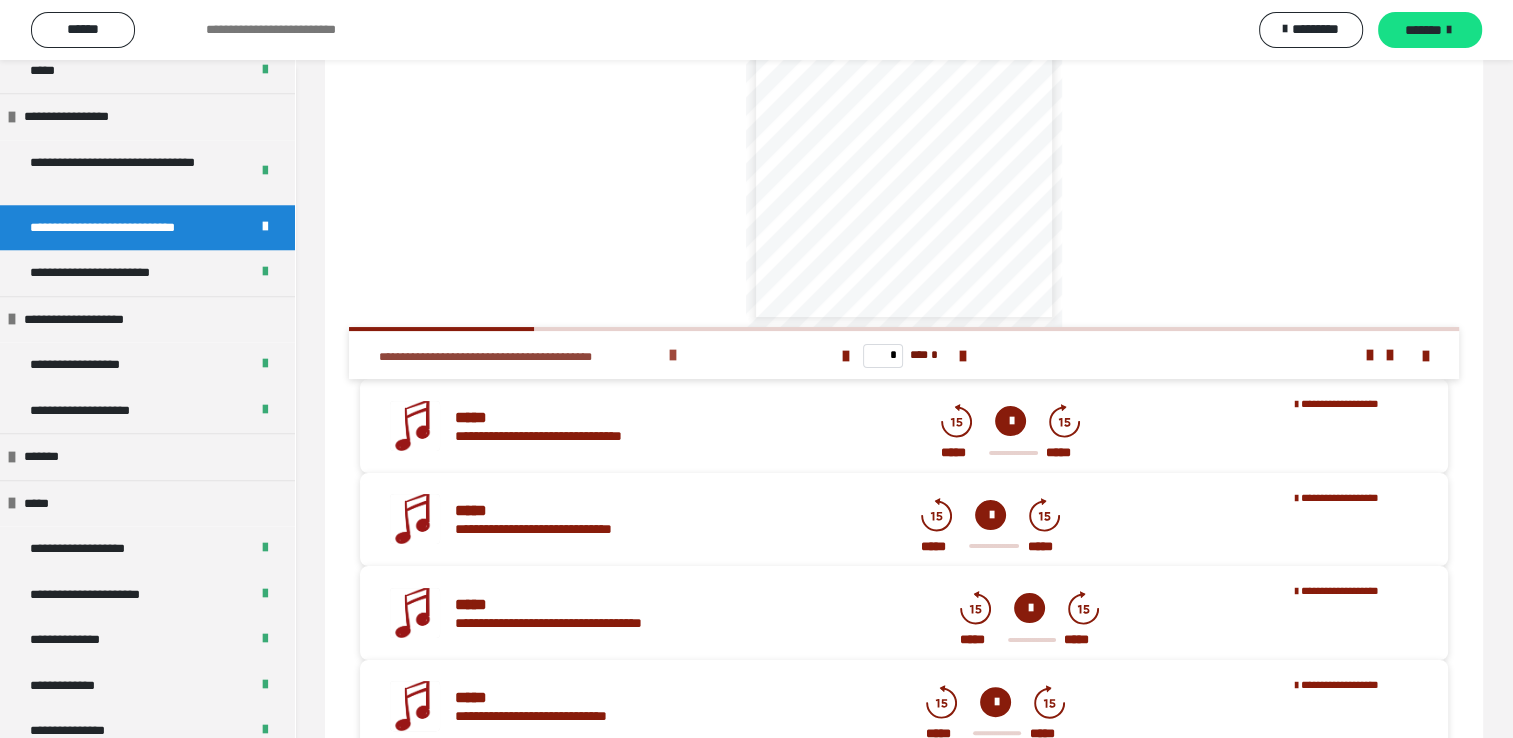 scroll, scrollTop: 500, scrollLeft: 0, axis: vertical 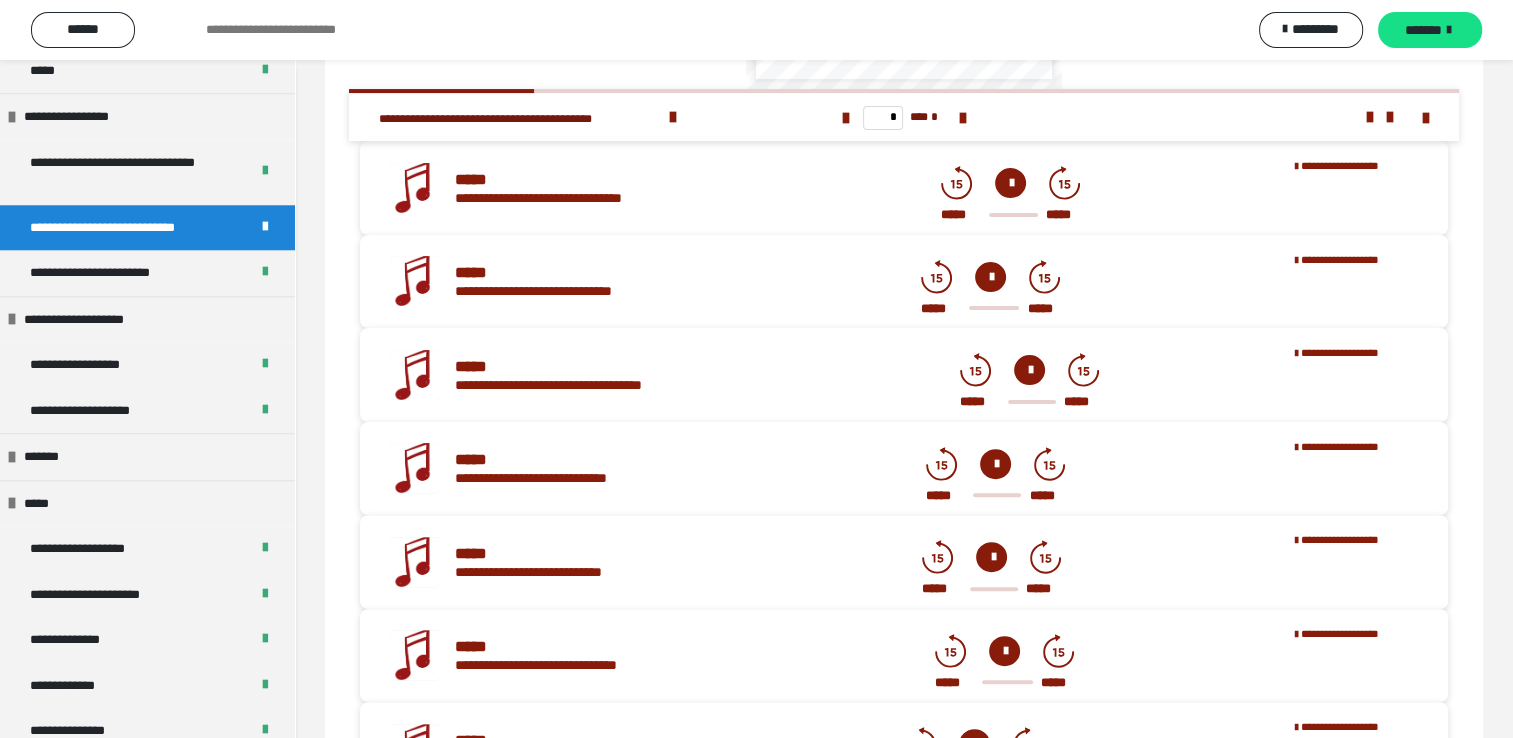 click at bounding box center [1010, 183] 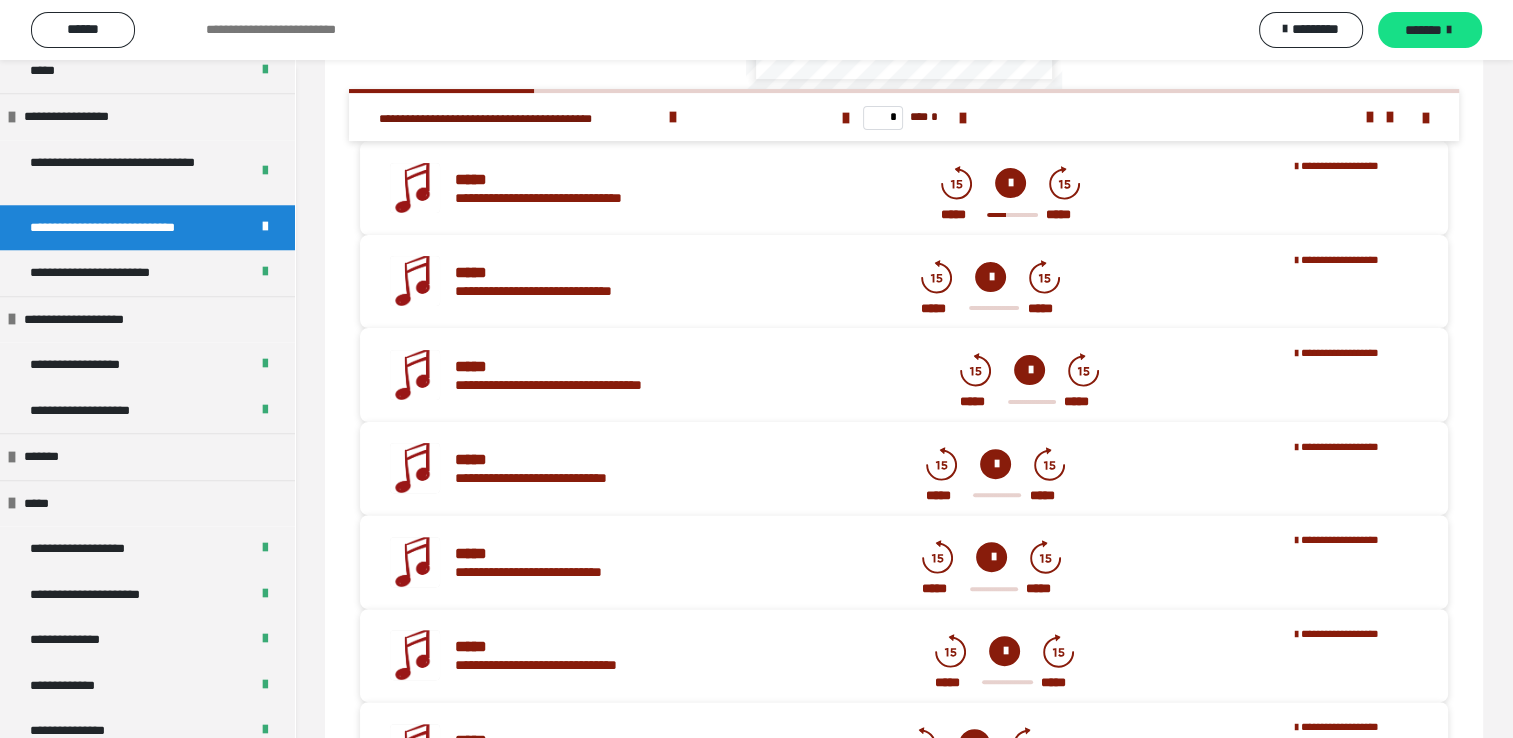 click at bounding box center [1010, 183] 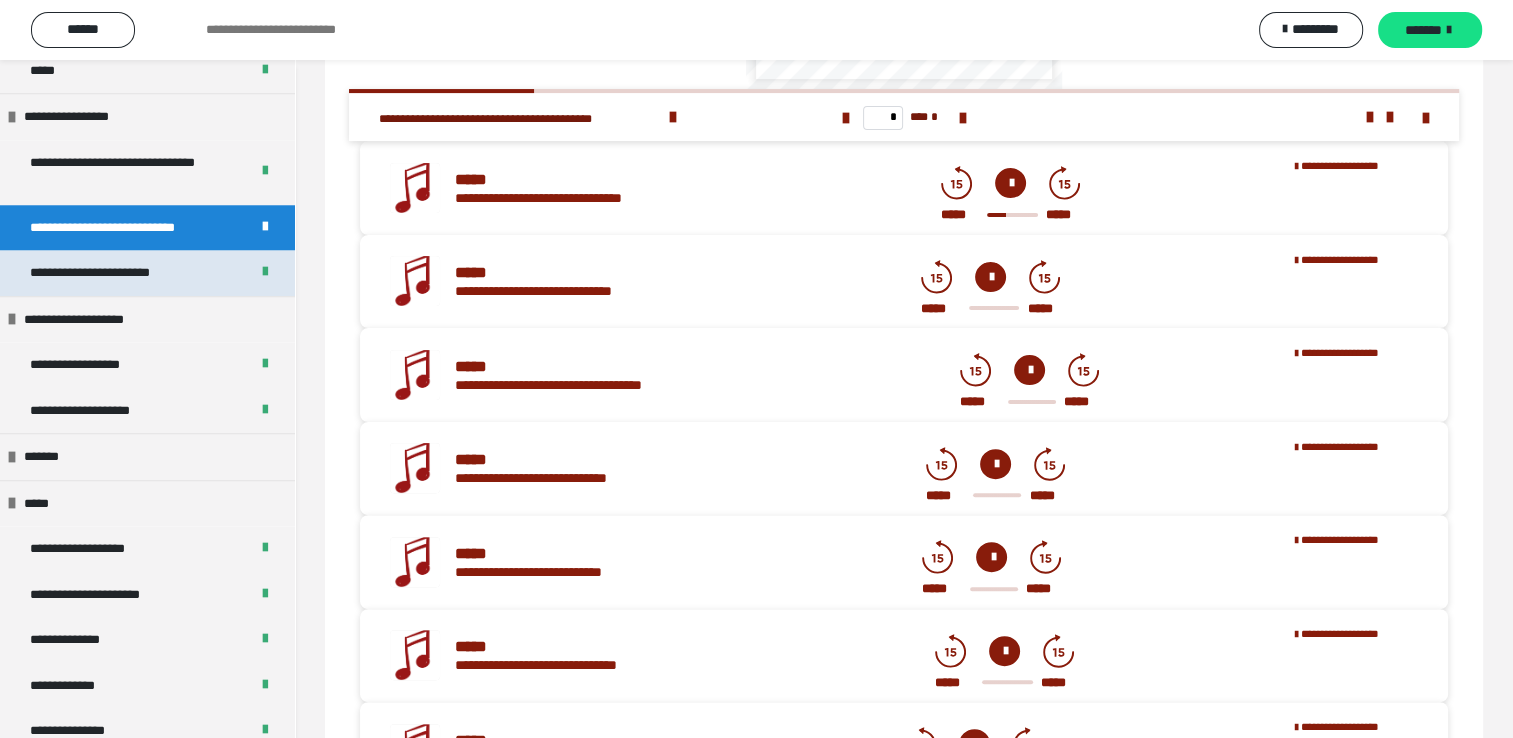 click on "**********" at bounding box center [147, 273] 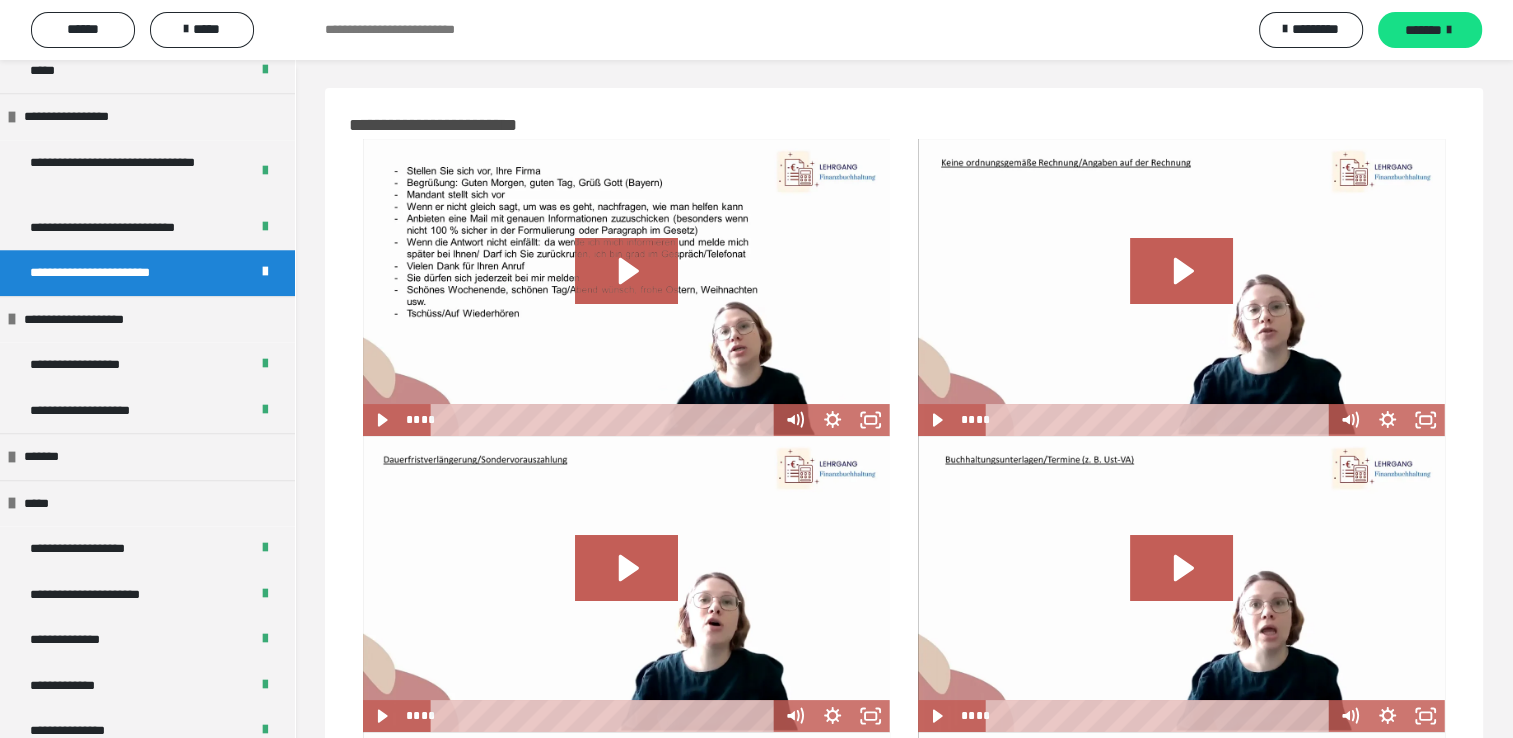 scroll, scrollTop: 0, scrollLeft: 0, axis: both 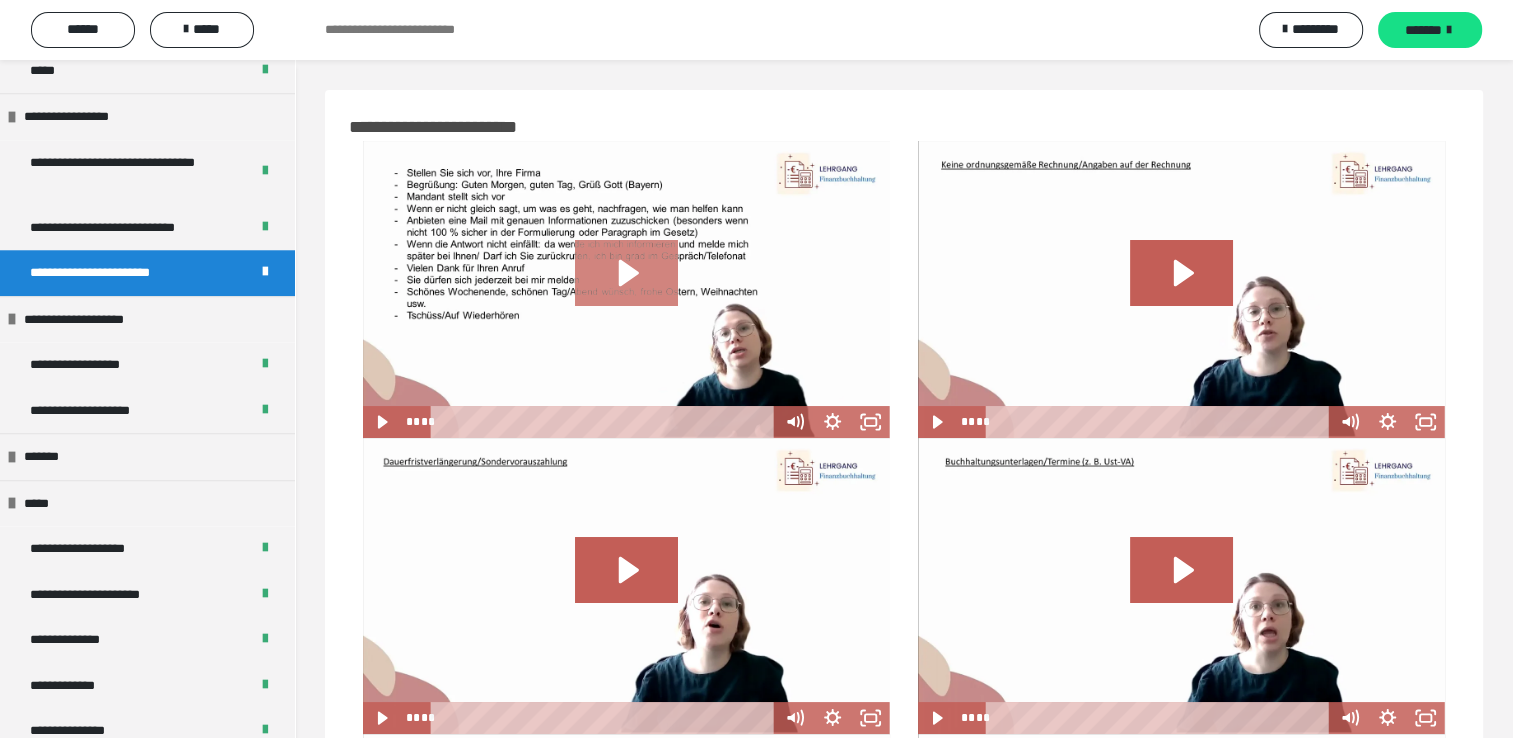 click 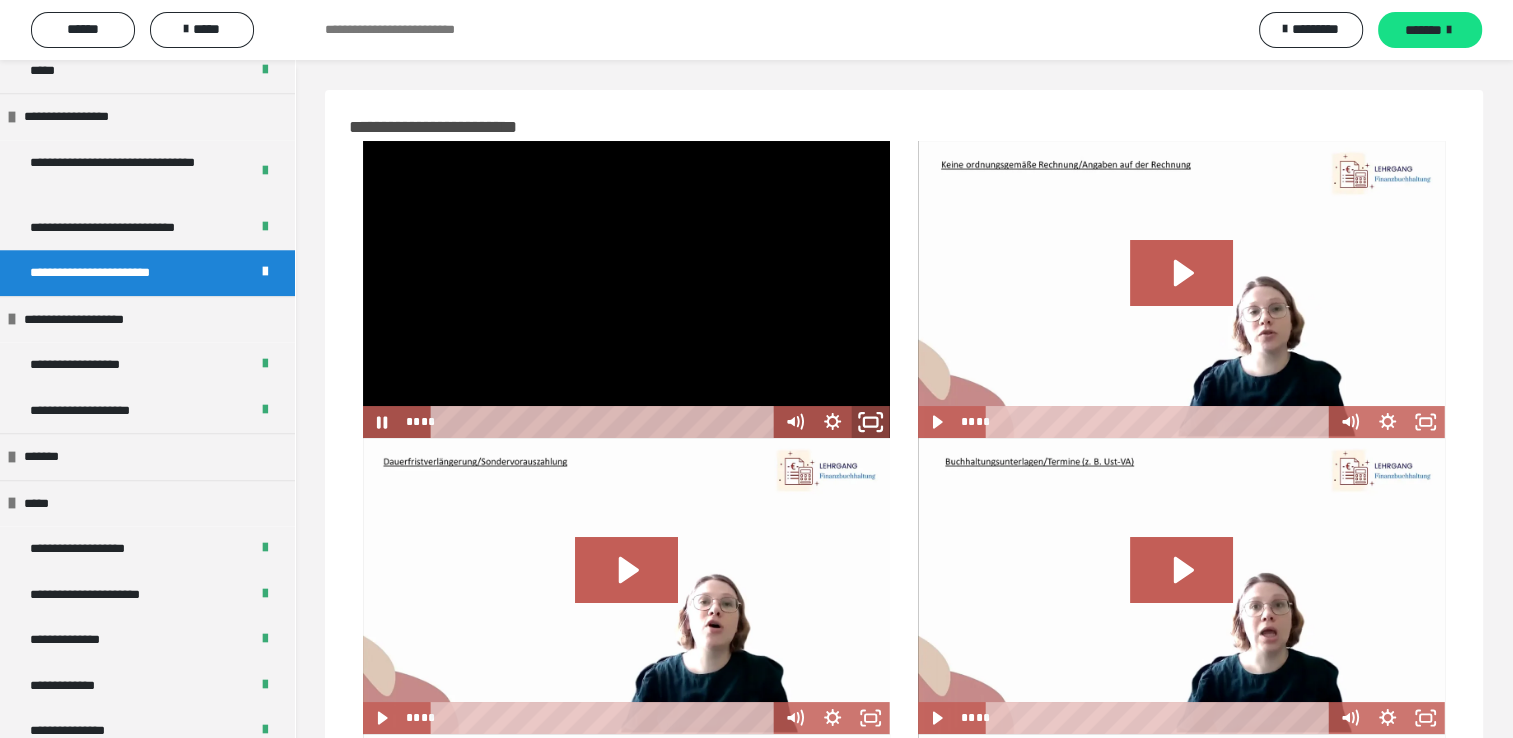 click 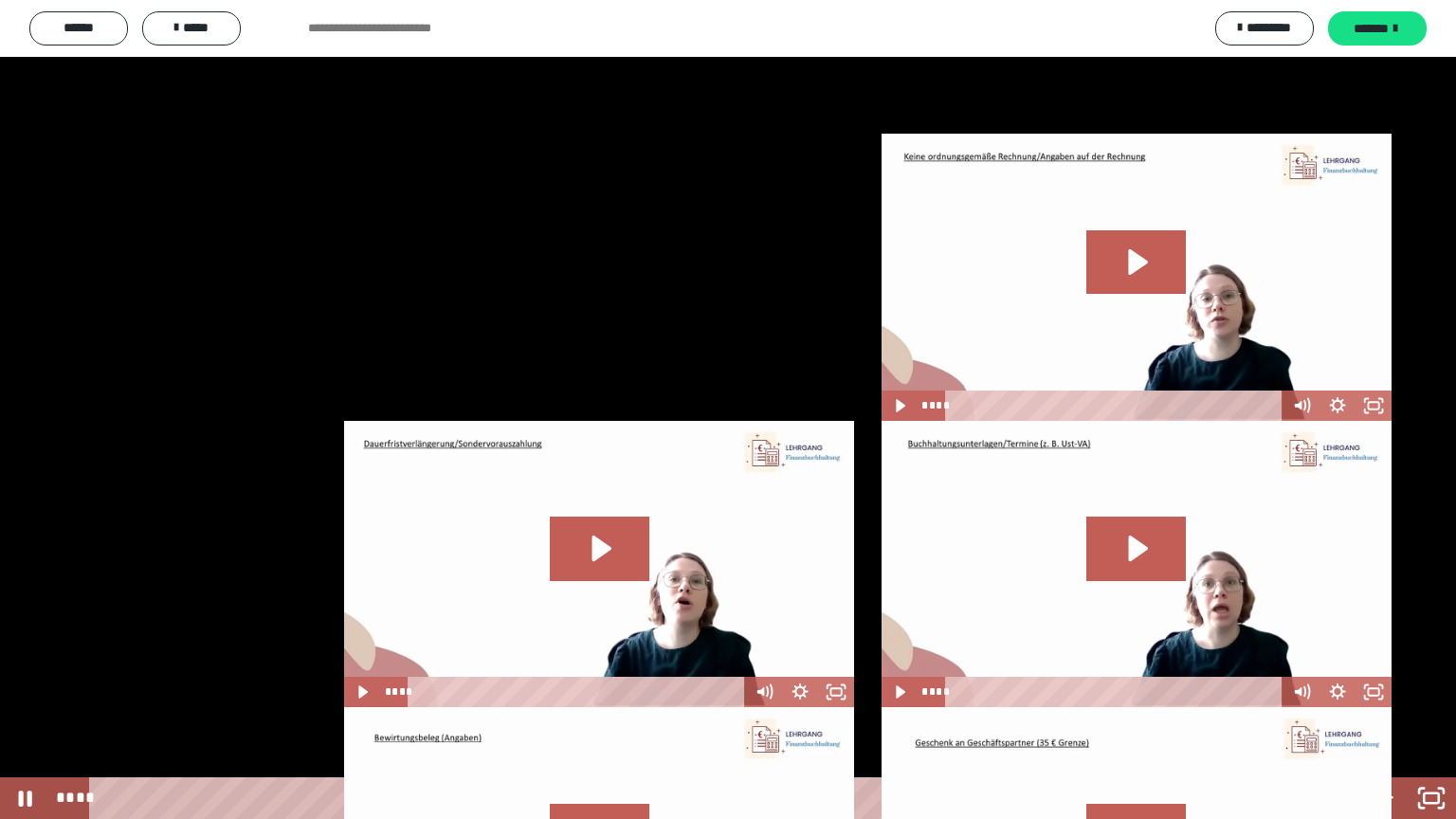 click at bounding box center [728, 410] 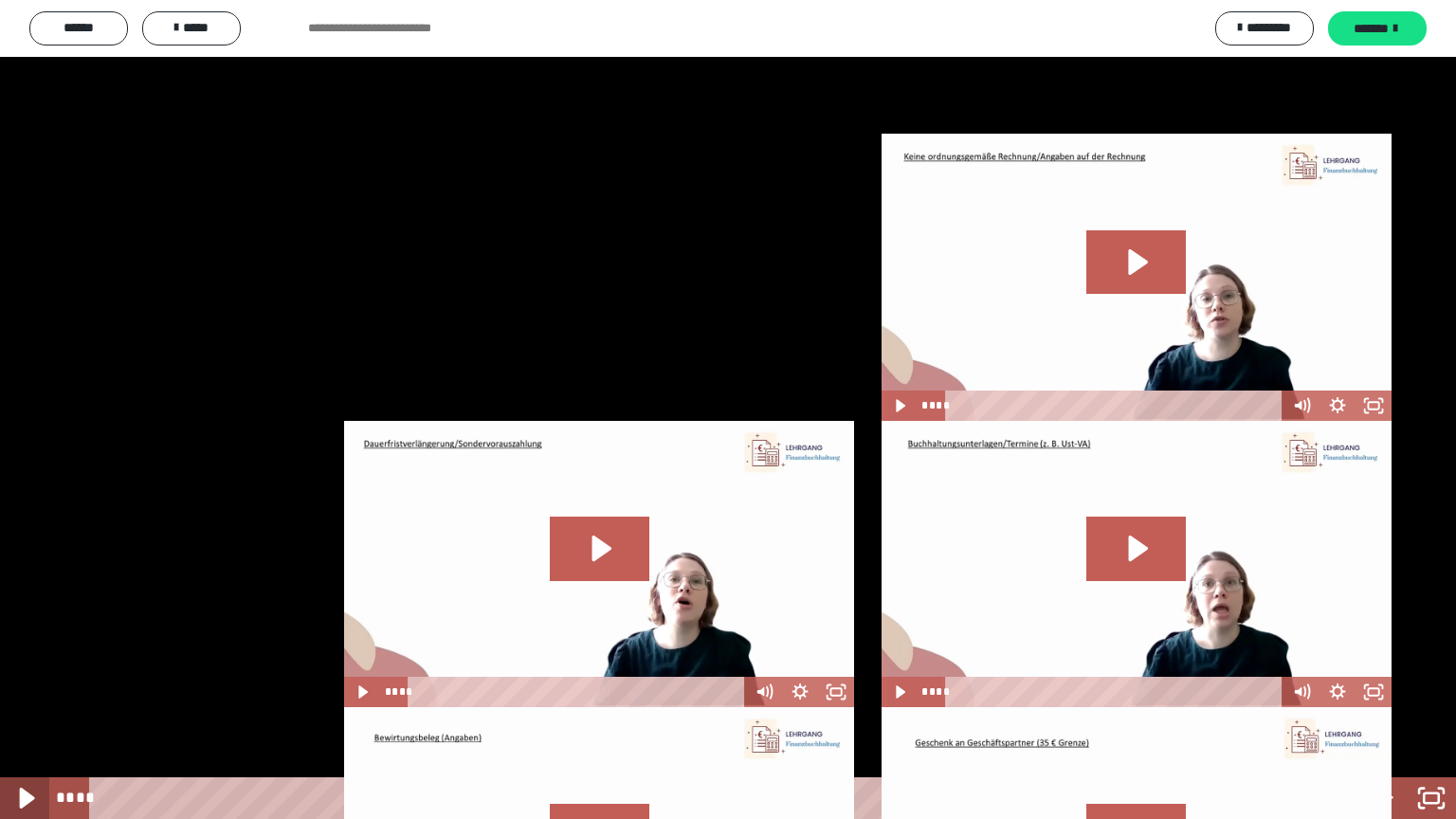 click 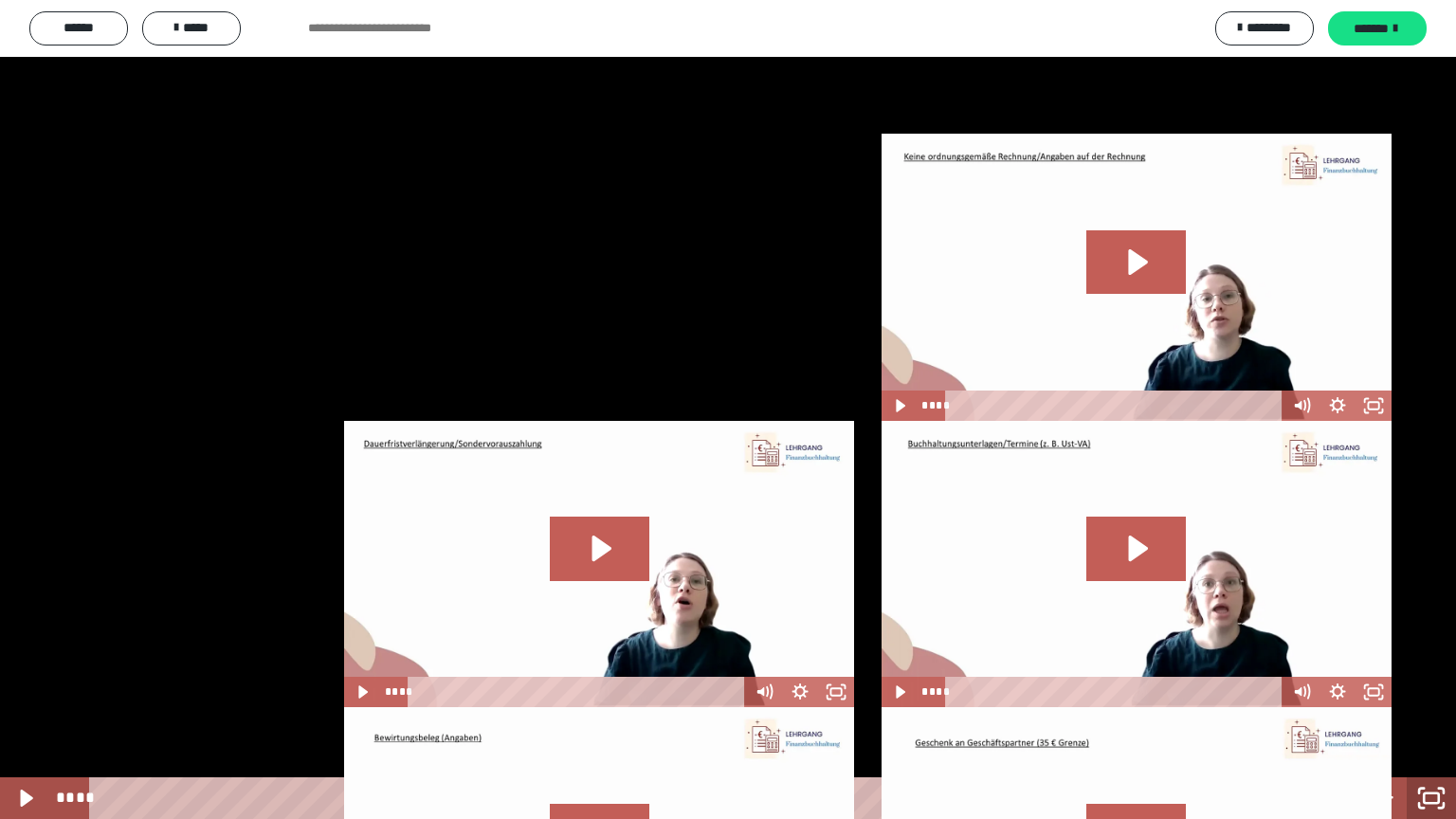 click 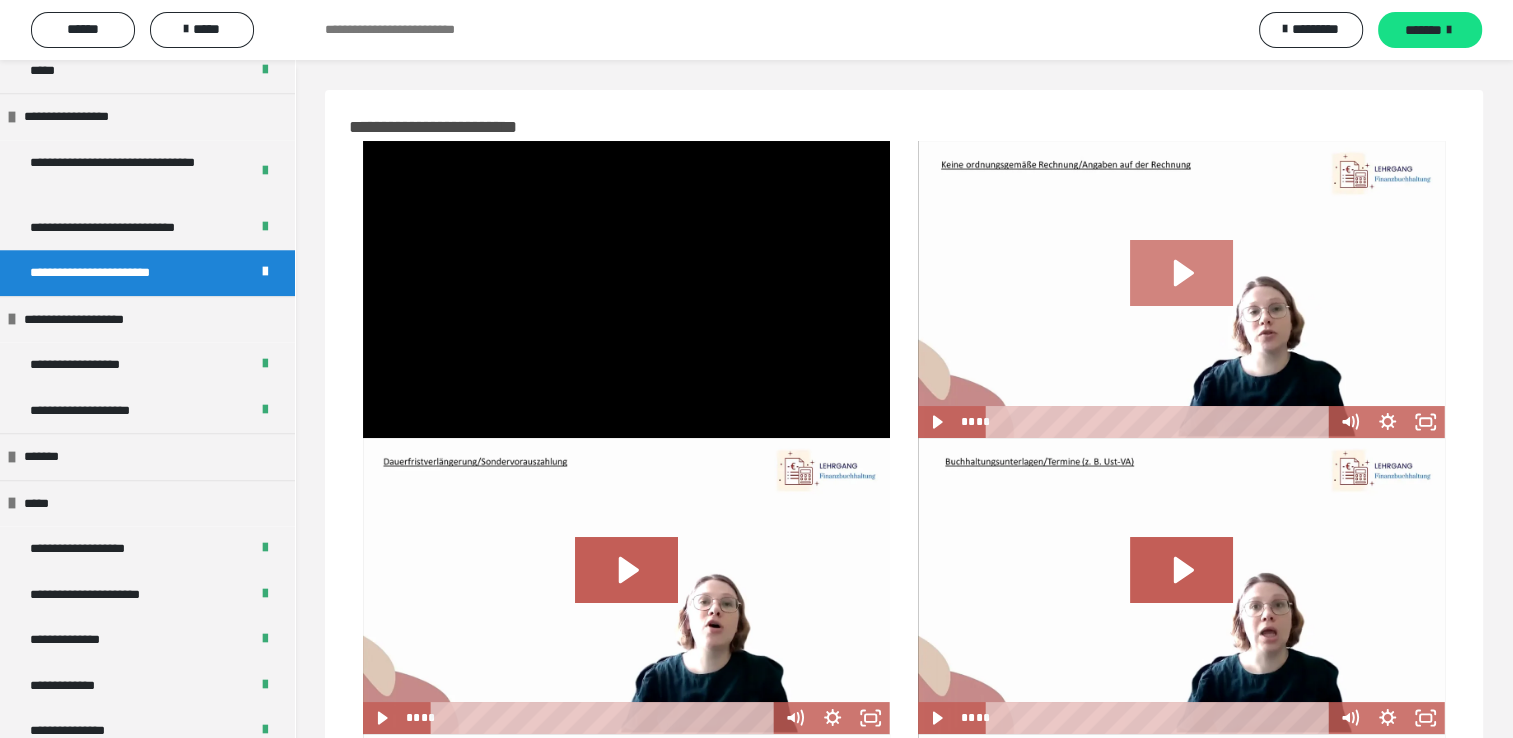 click 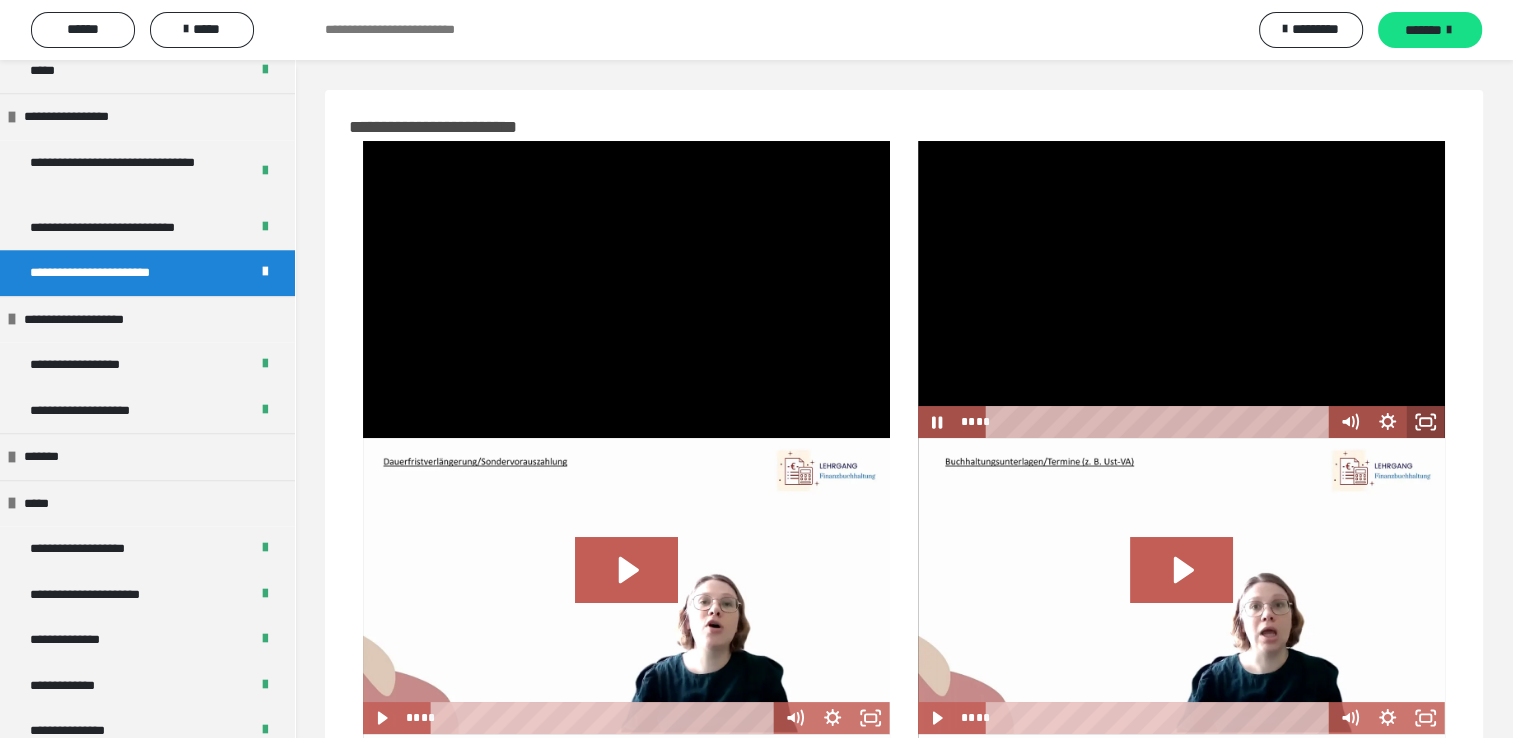 drag, startPoint x: 1416, startPoint y: 426, endPoint x: 1420, endPoint y: 500, distance: 74.10803 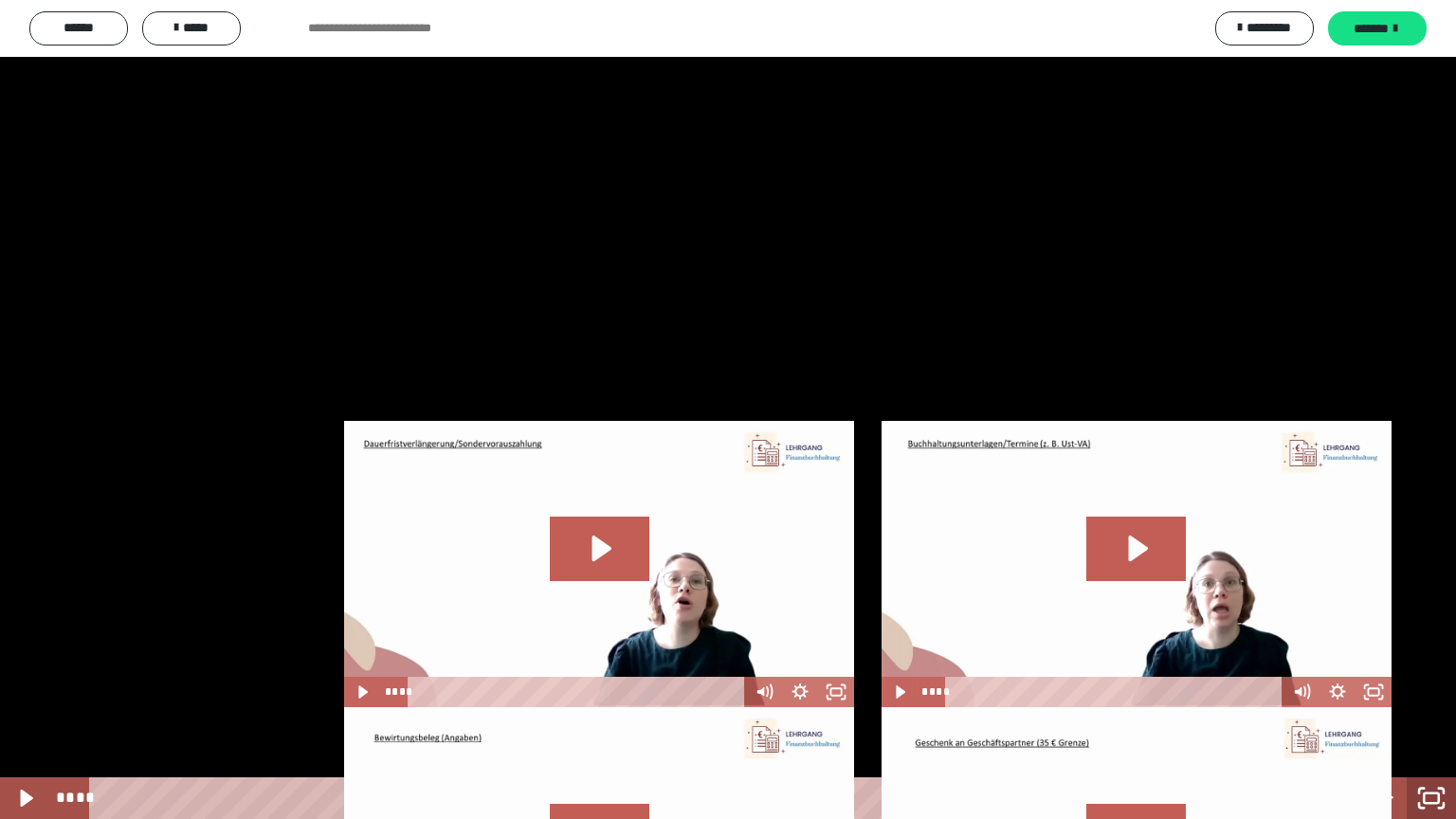 click 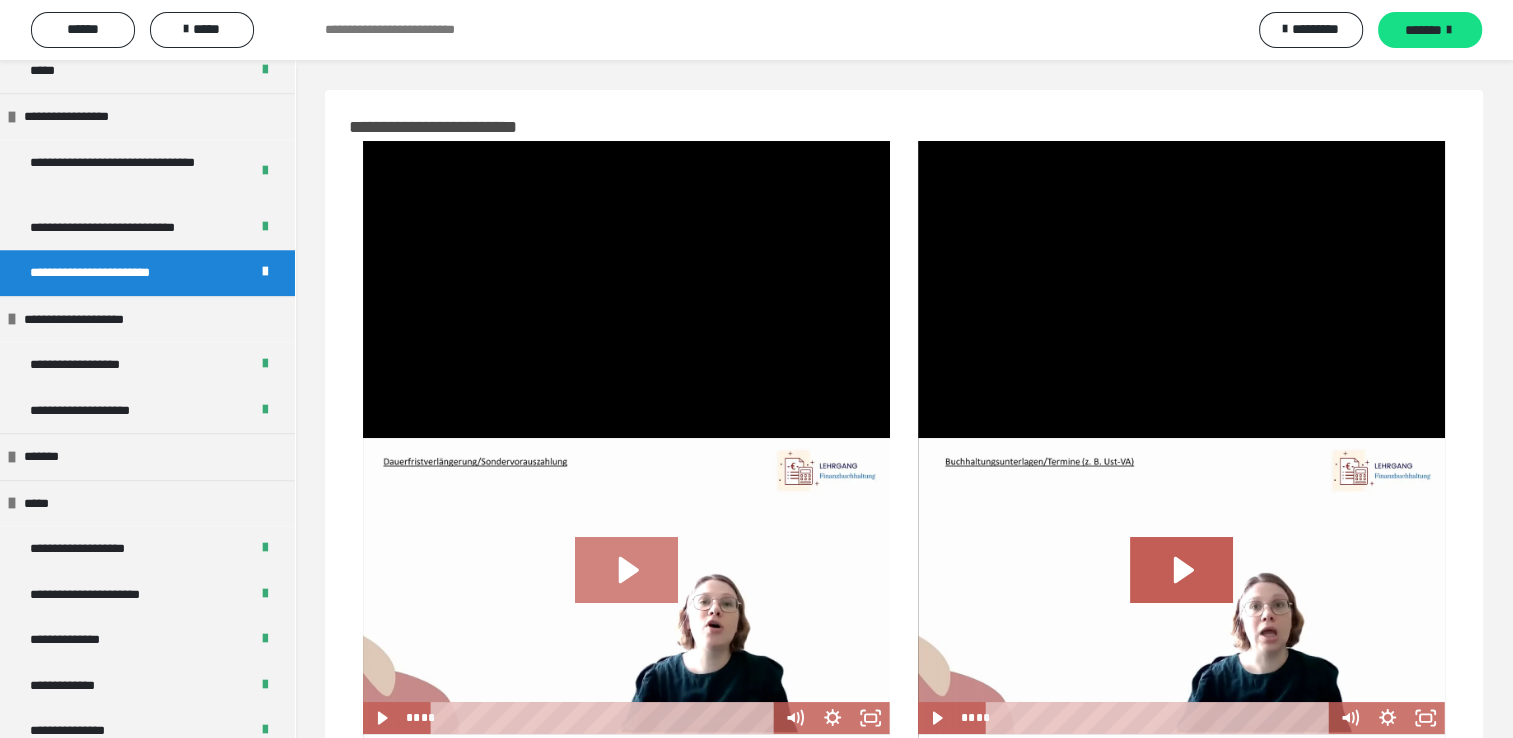 click 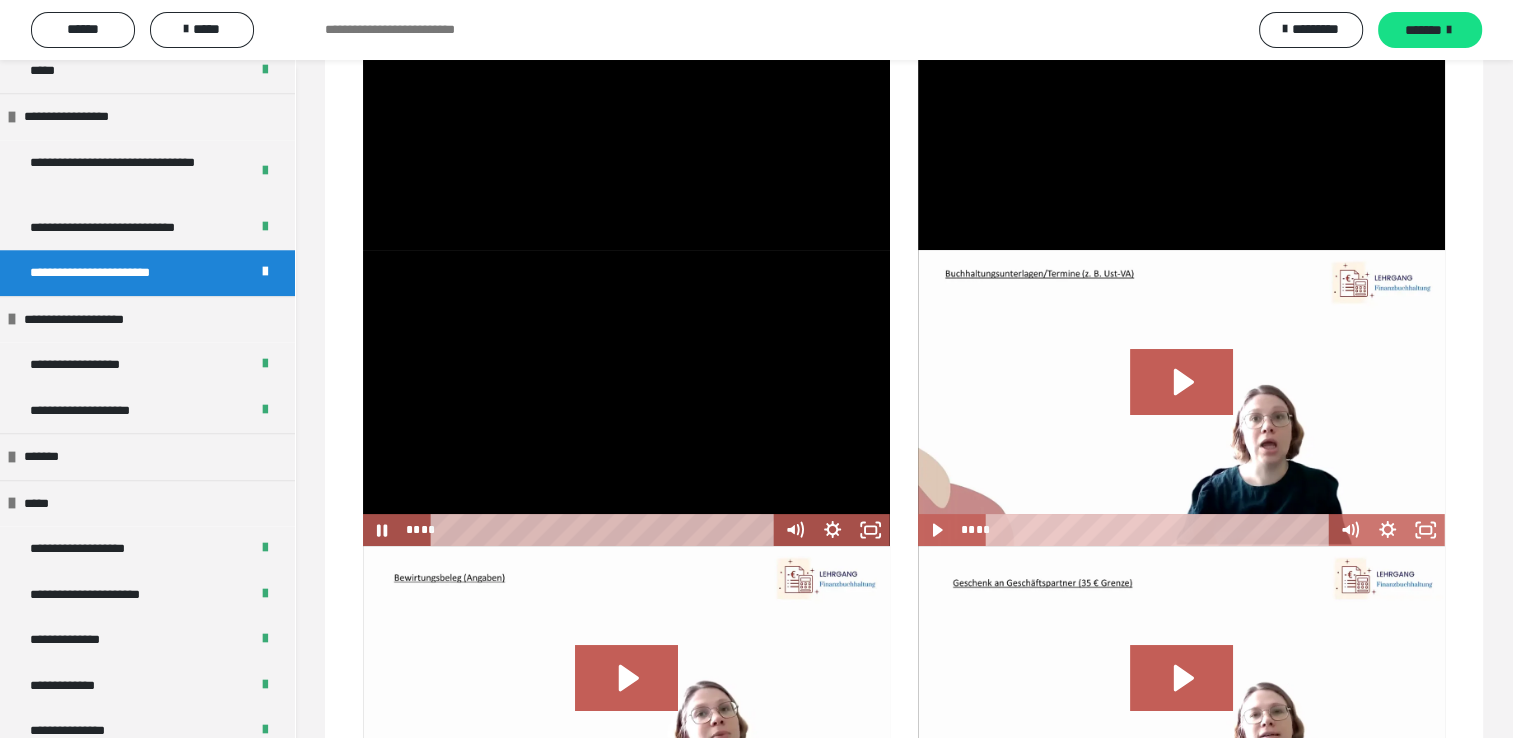 scroll, scrollTop: 200, scrollLeft: 0, axis: vertical 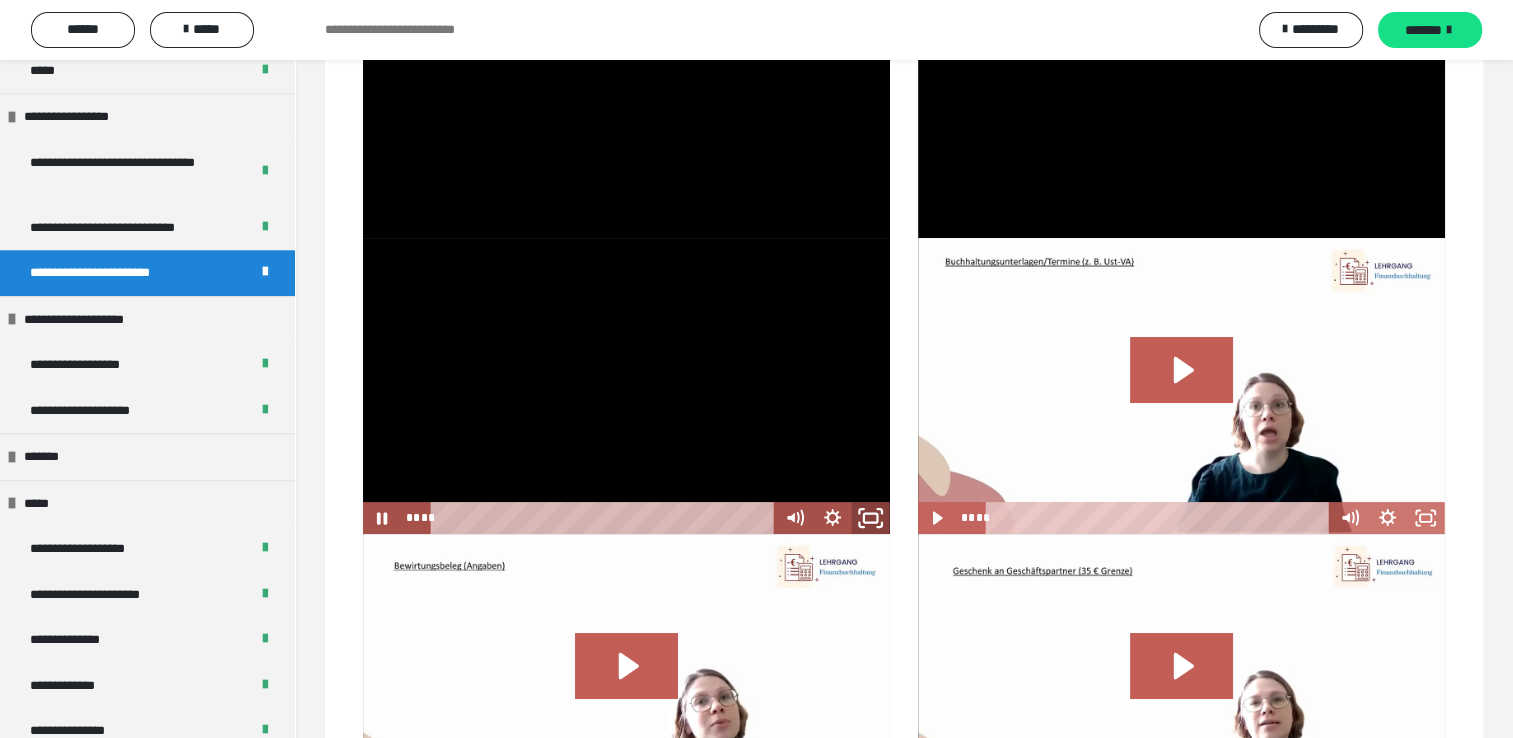 click 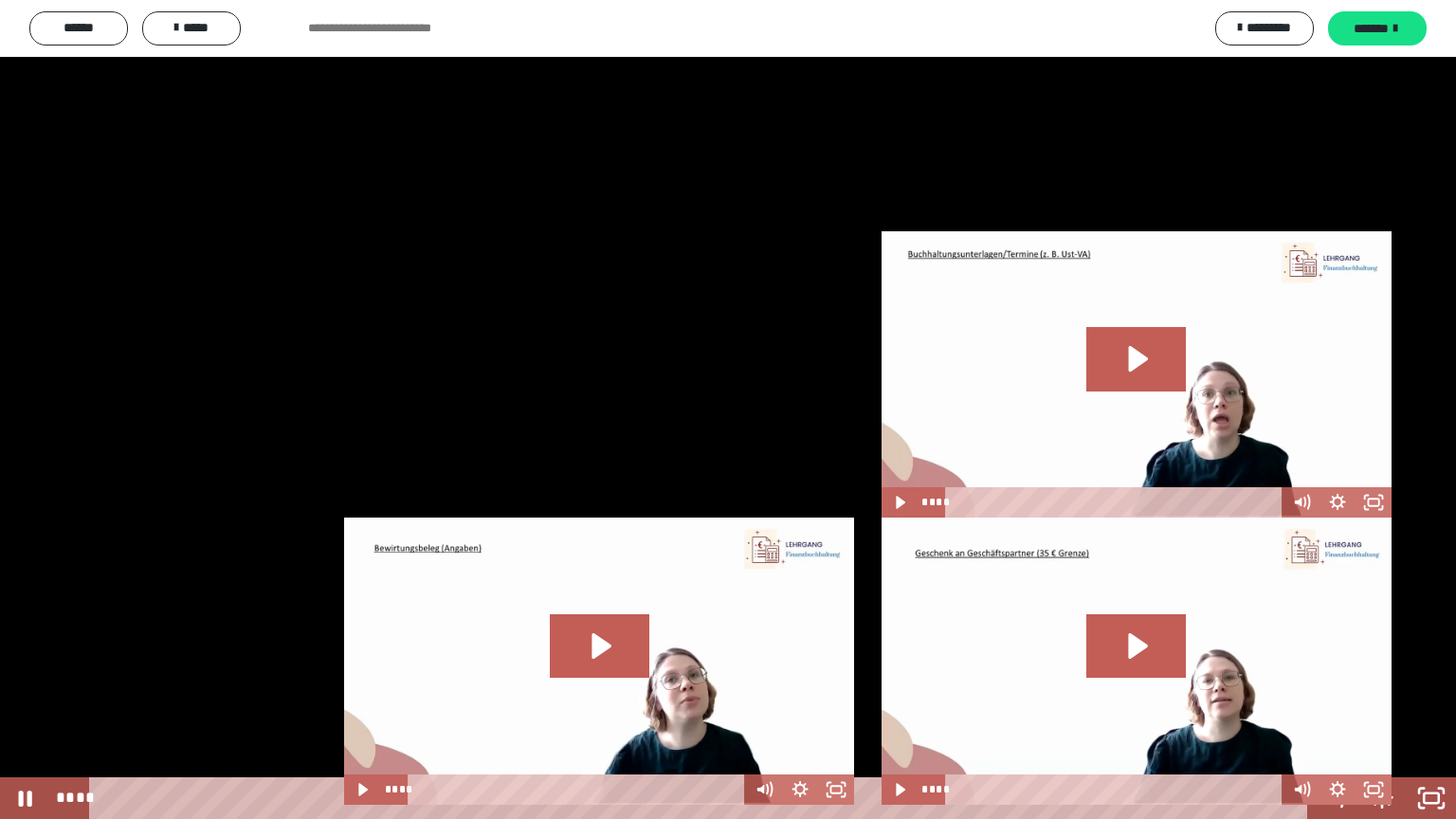 click at bounding box center [728, 410] 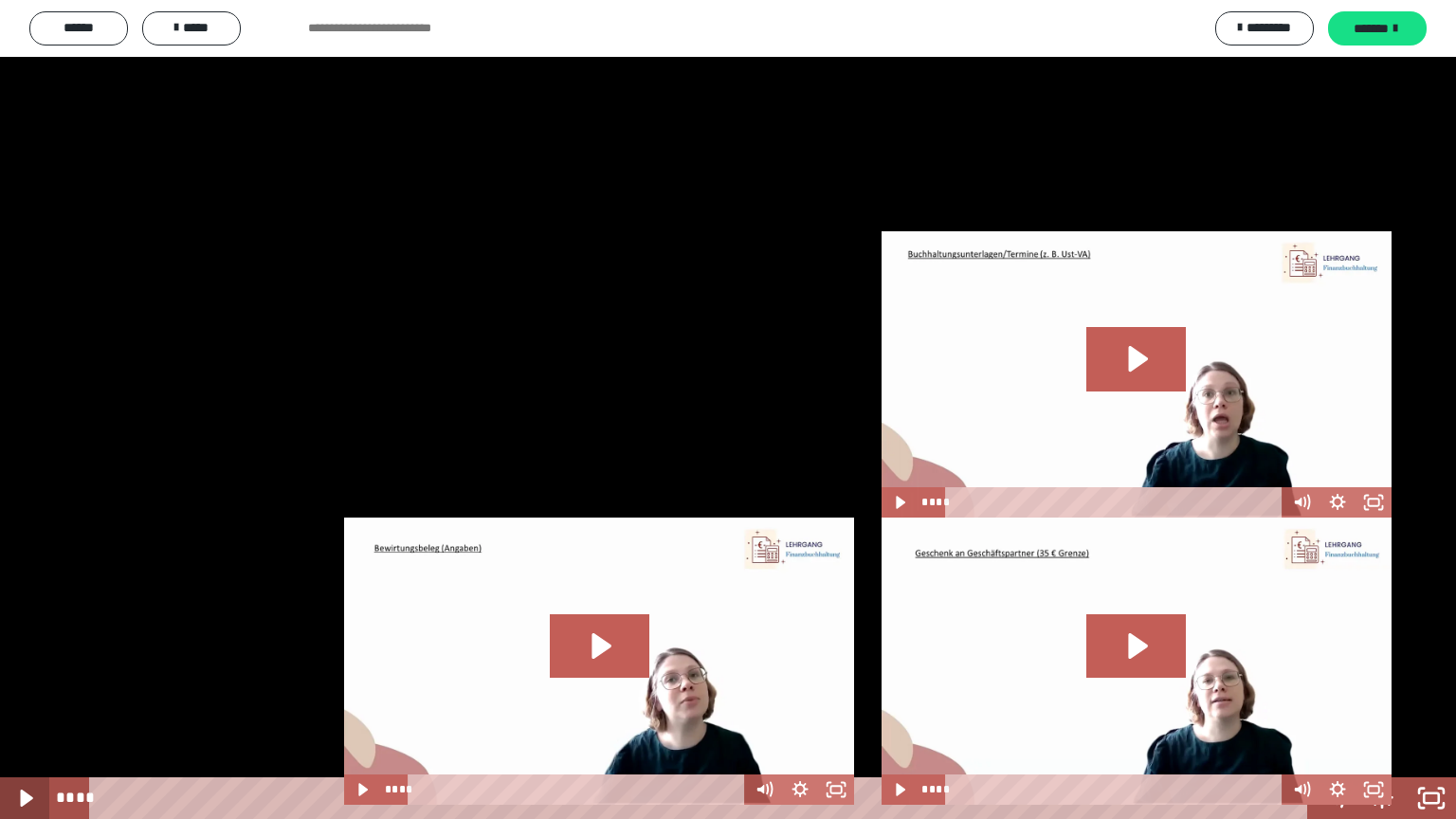 click 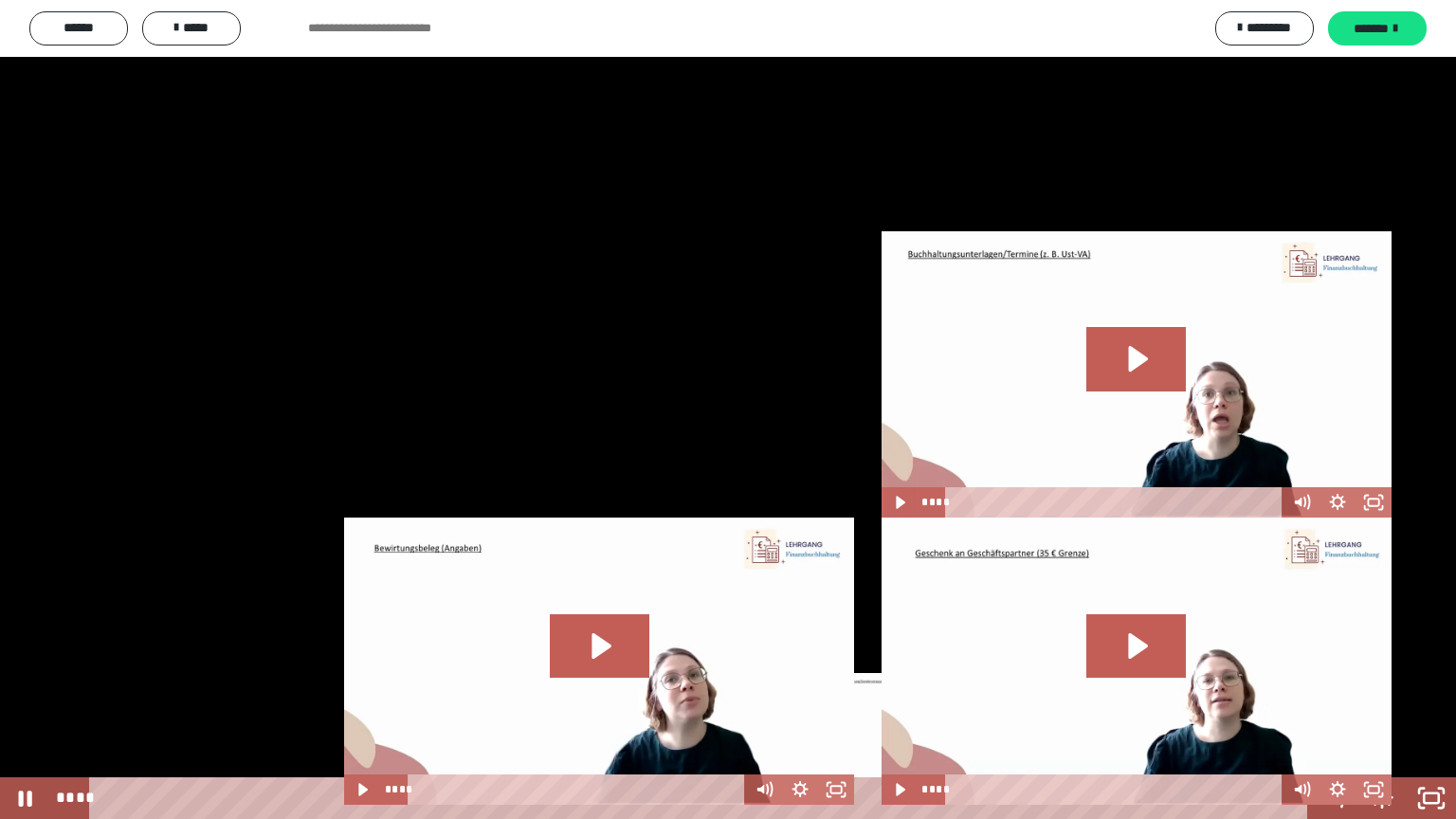 click on "****" at bounding box center (701, 798) 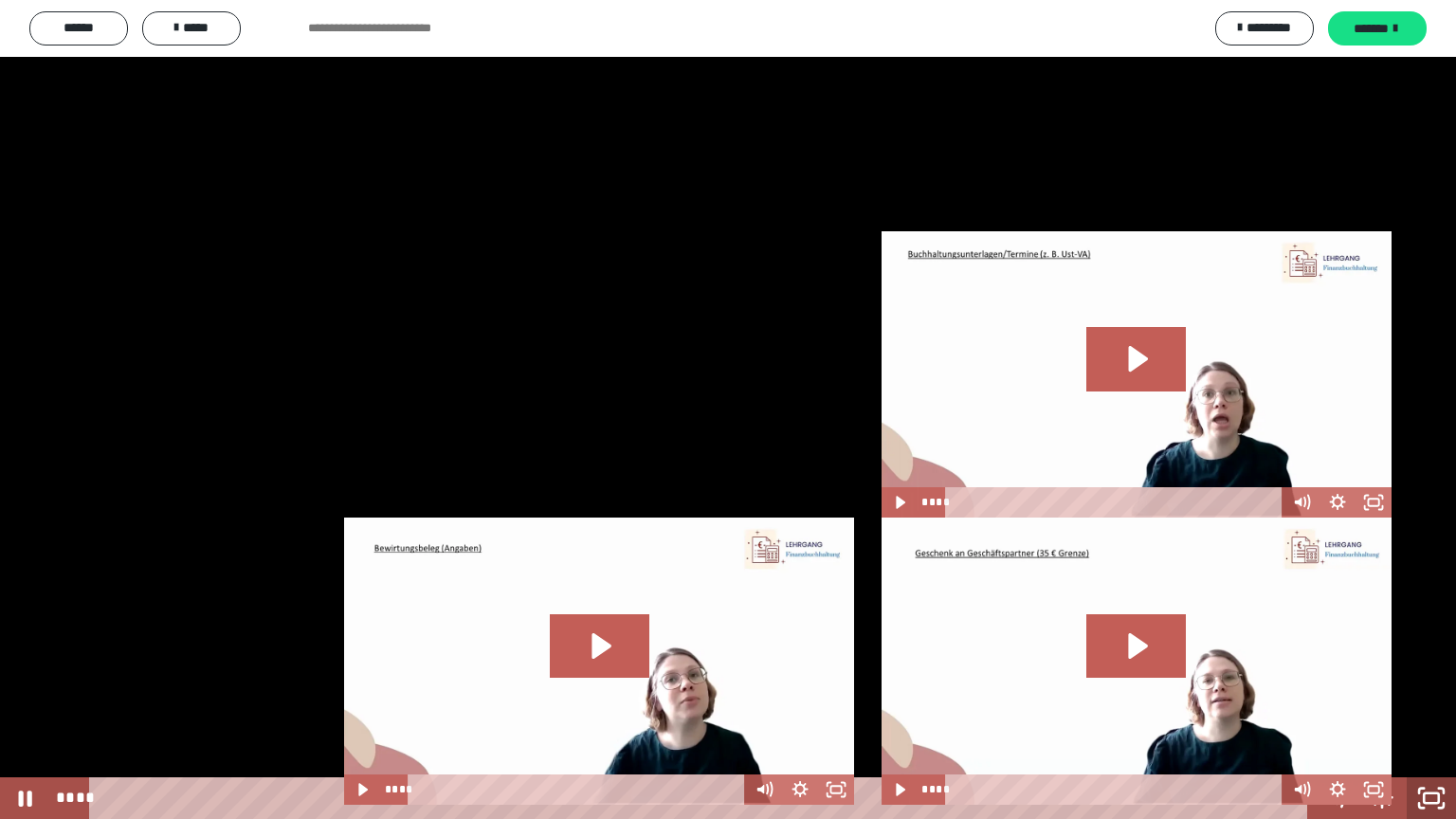 click 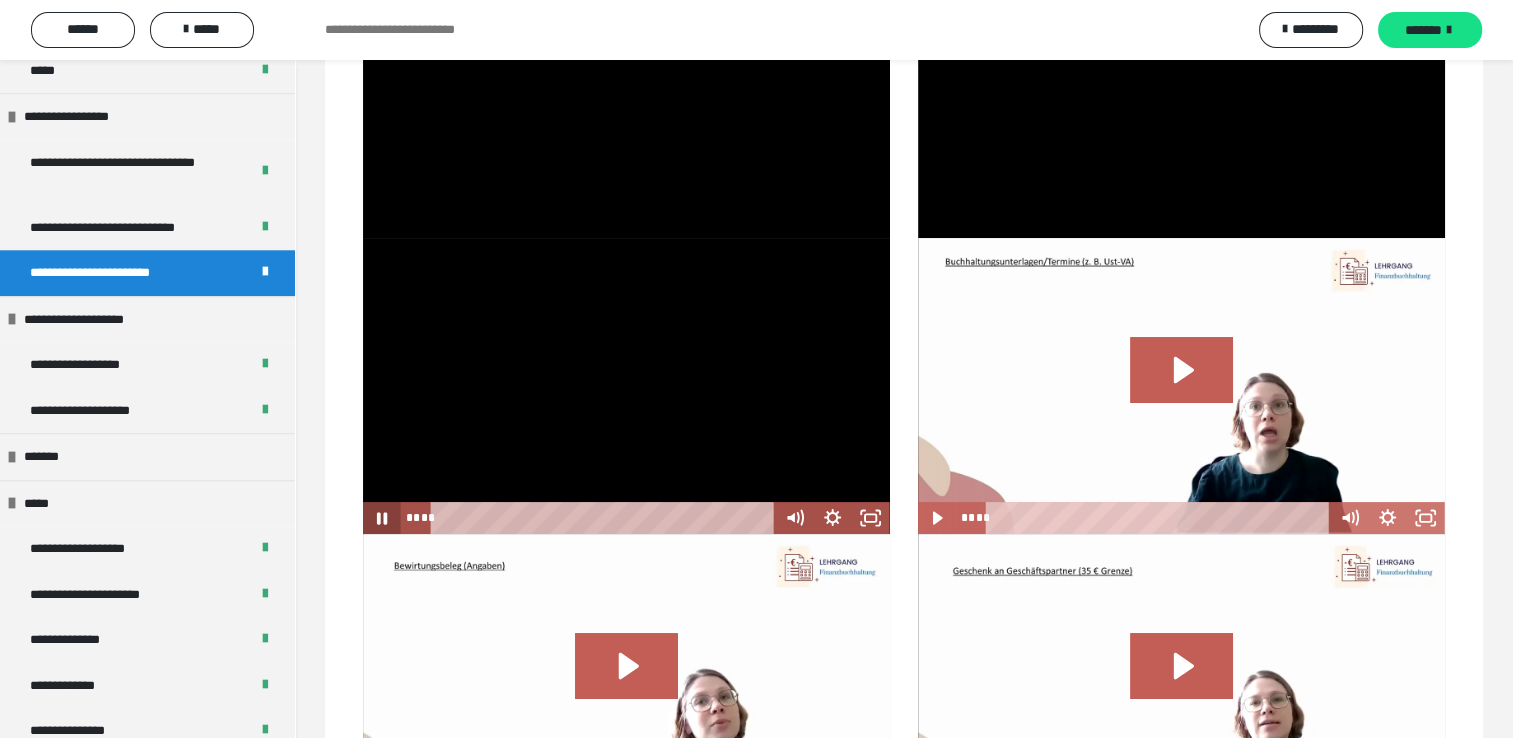 click 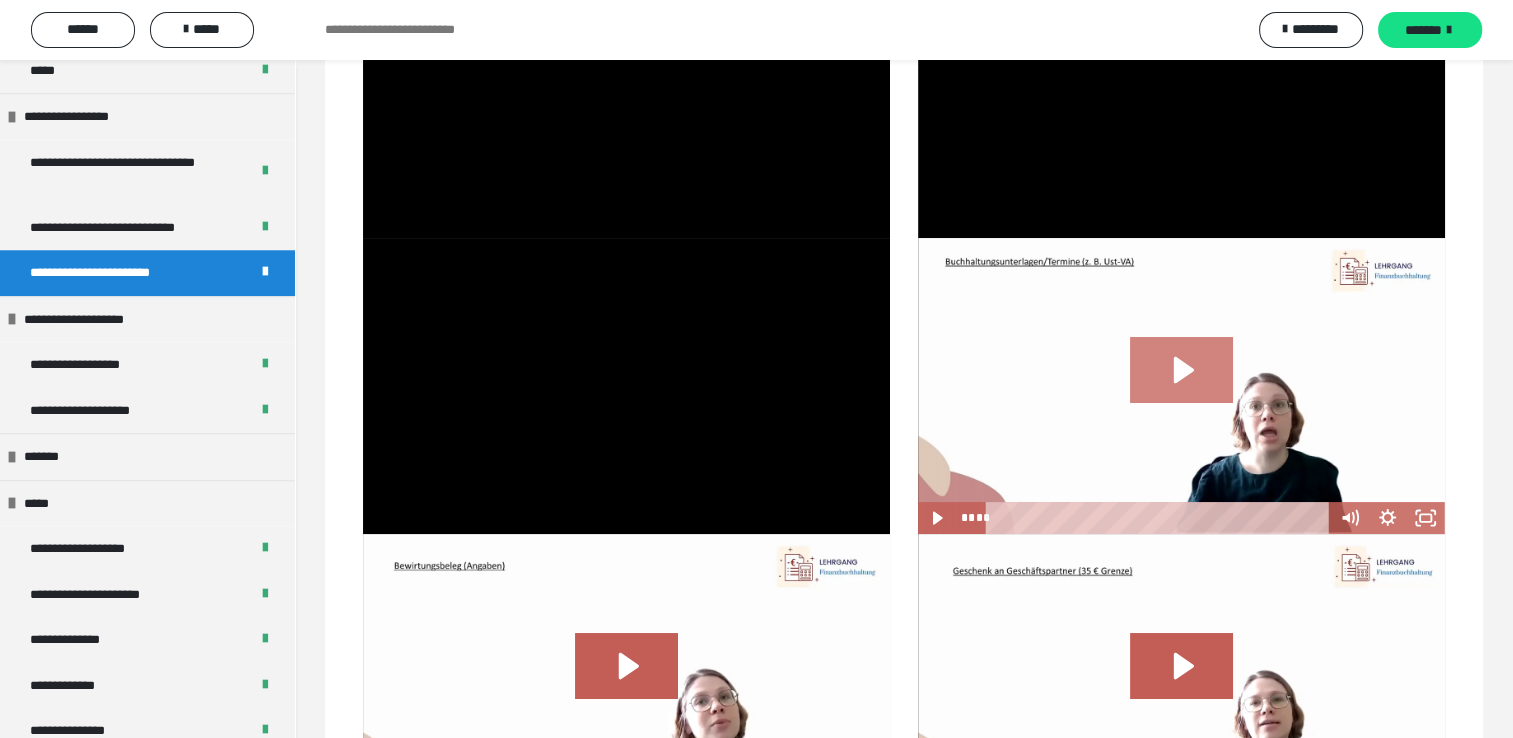 click 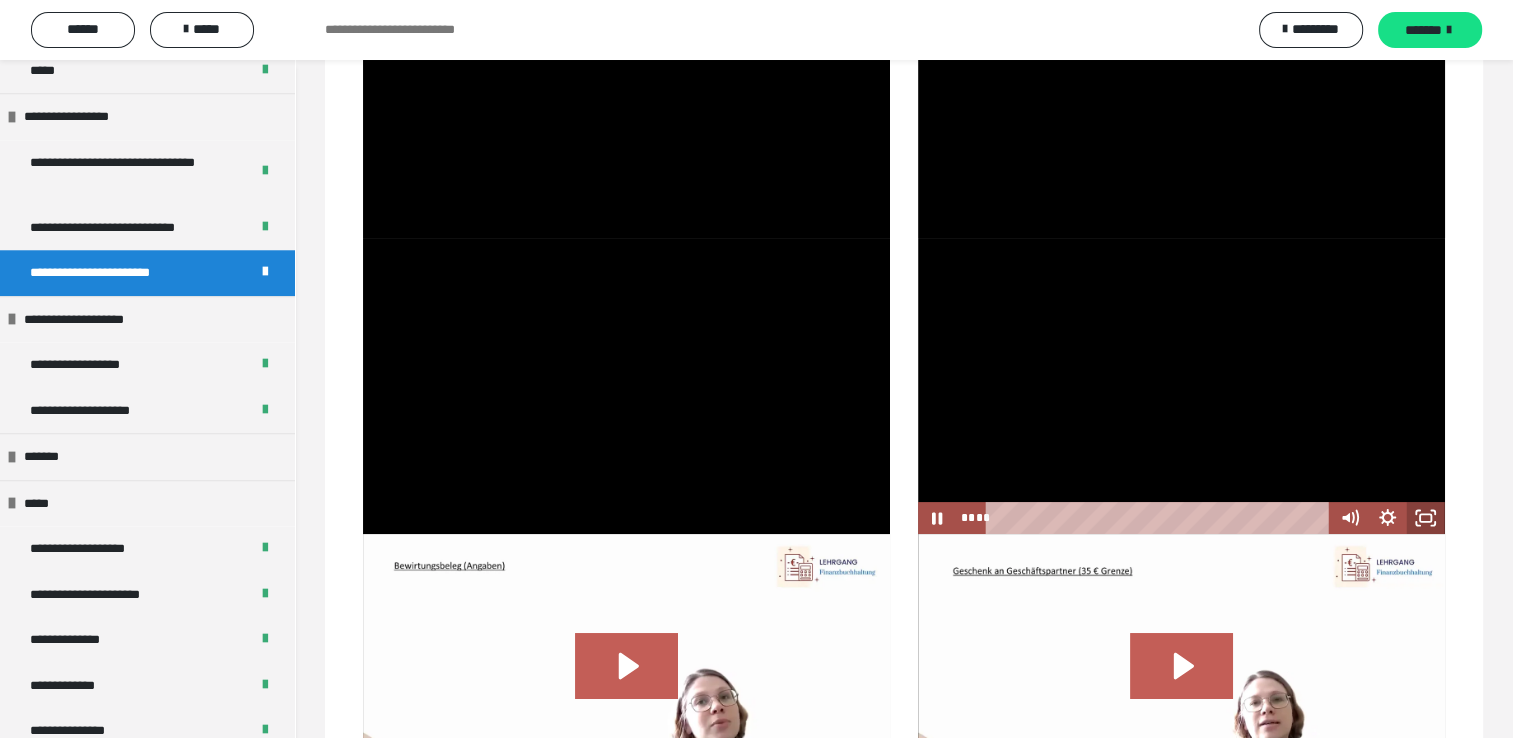 click 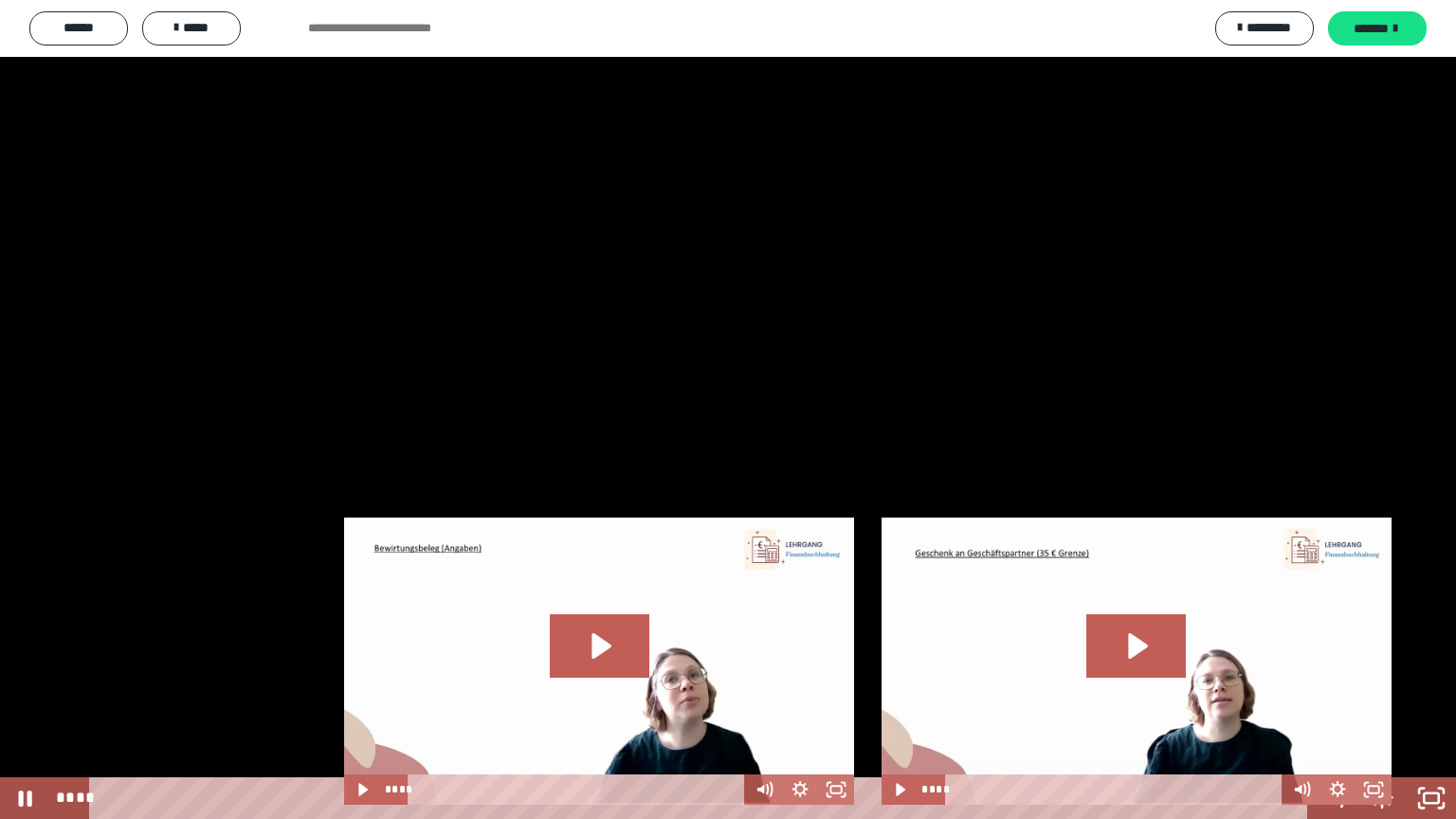 click on "****" at bounding box center [701, 798] 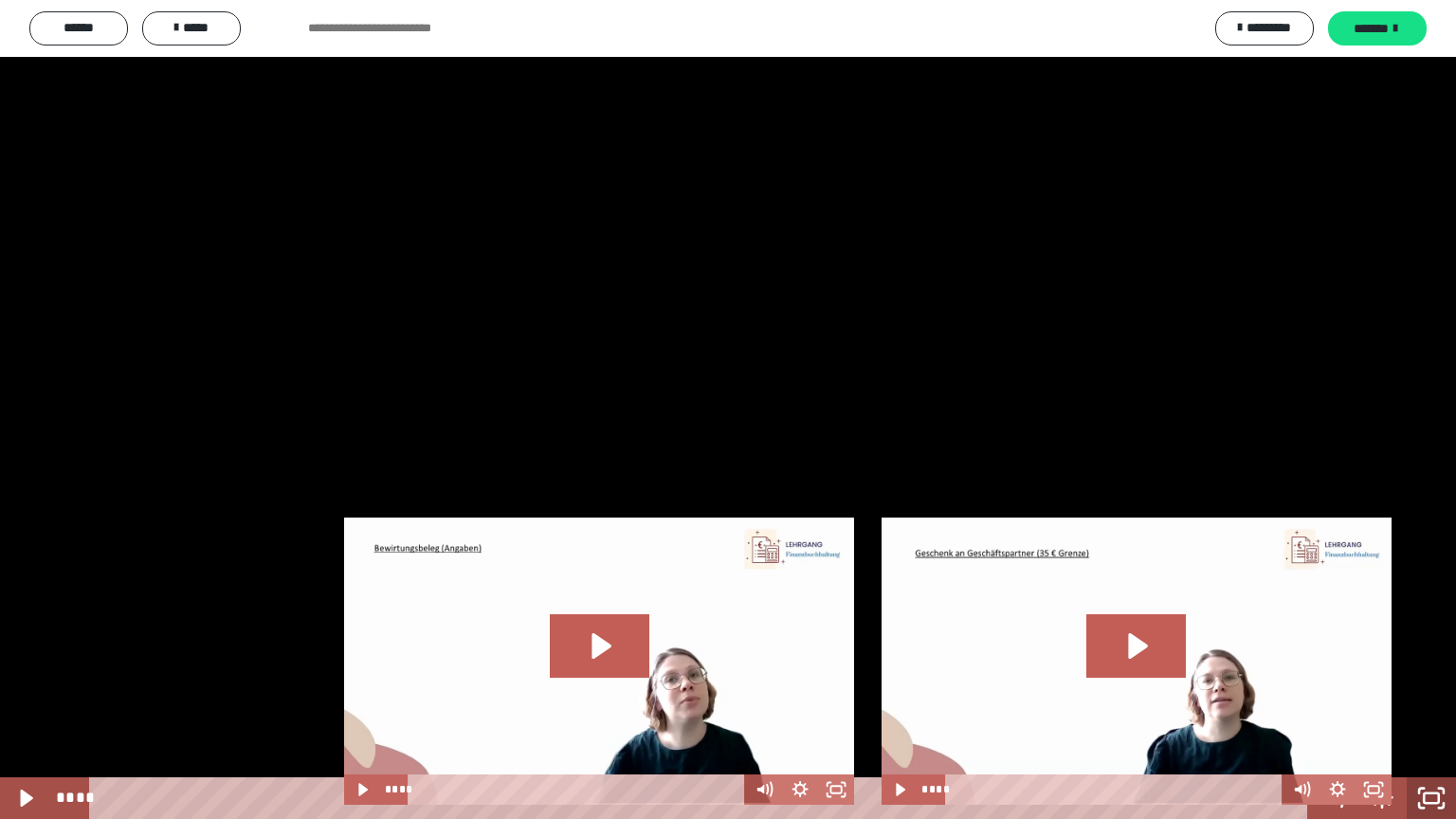 click 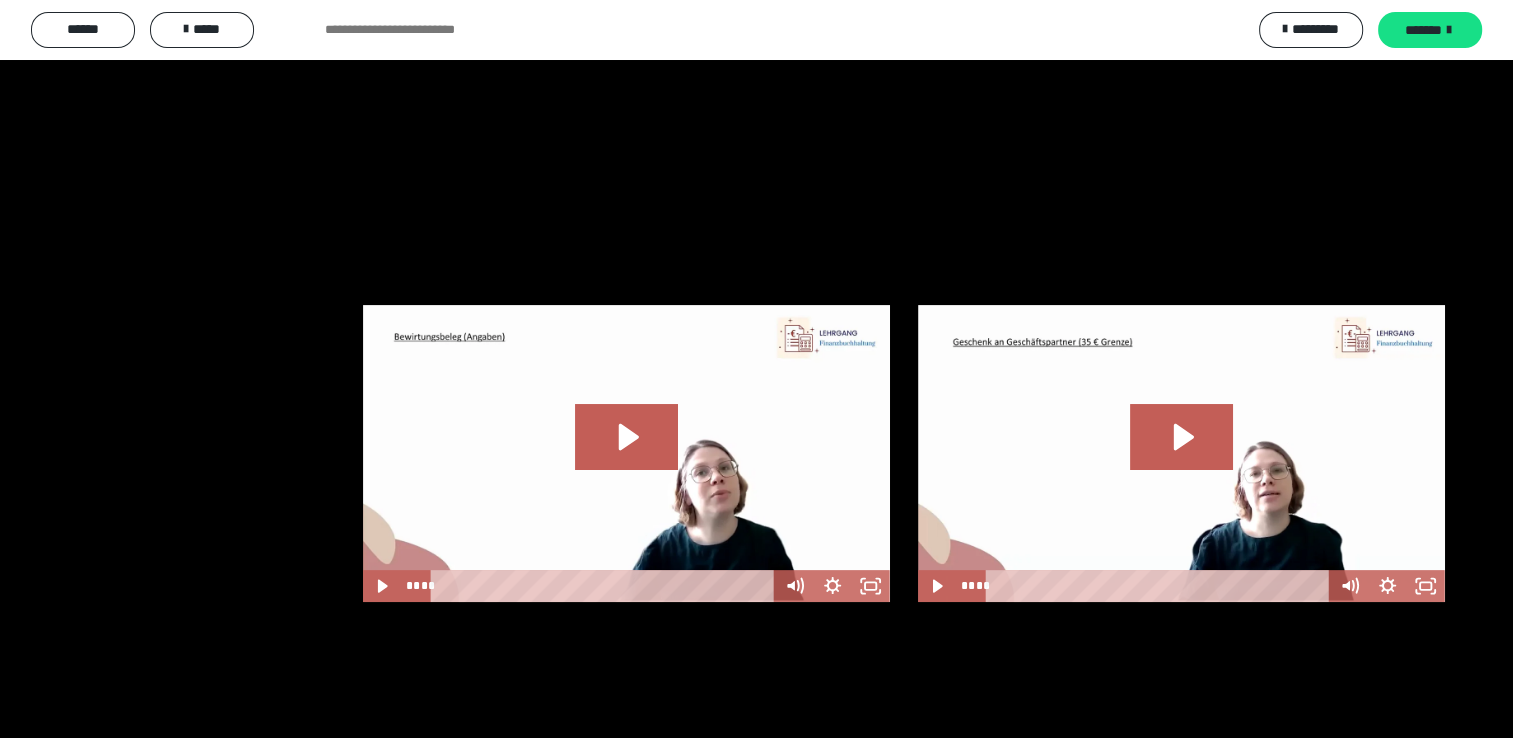 scroll, scrollTop: 553, scrollLeft: 0, axis: vertical 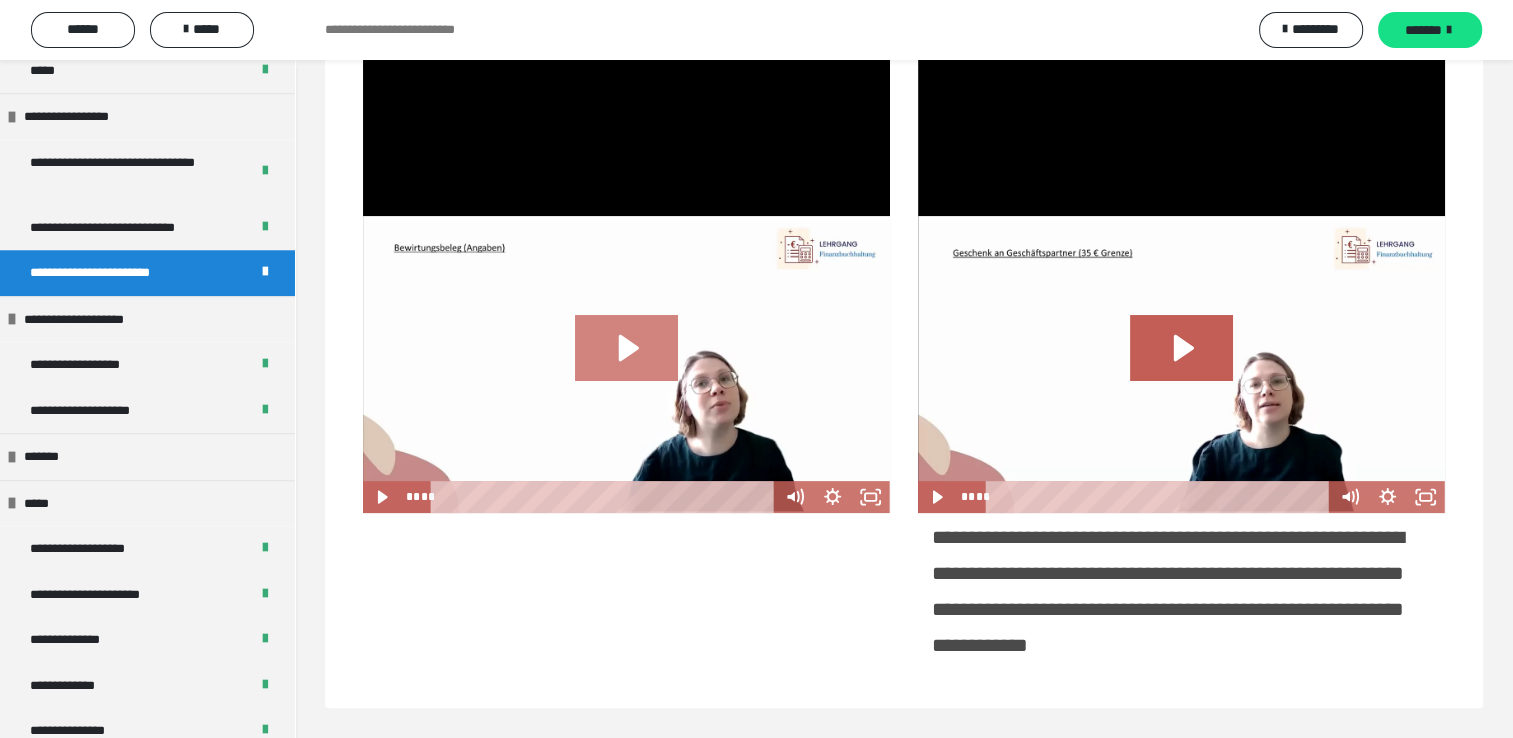 click 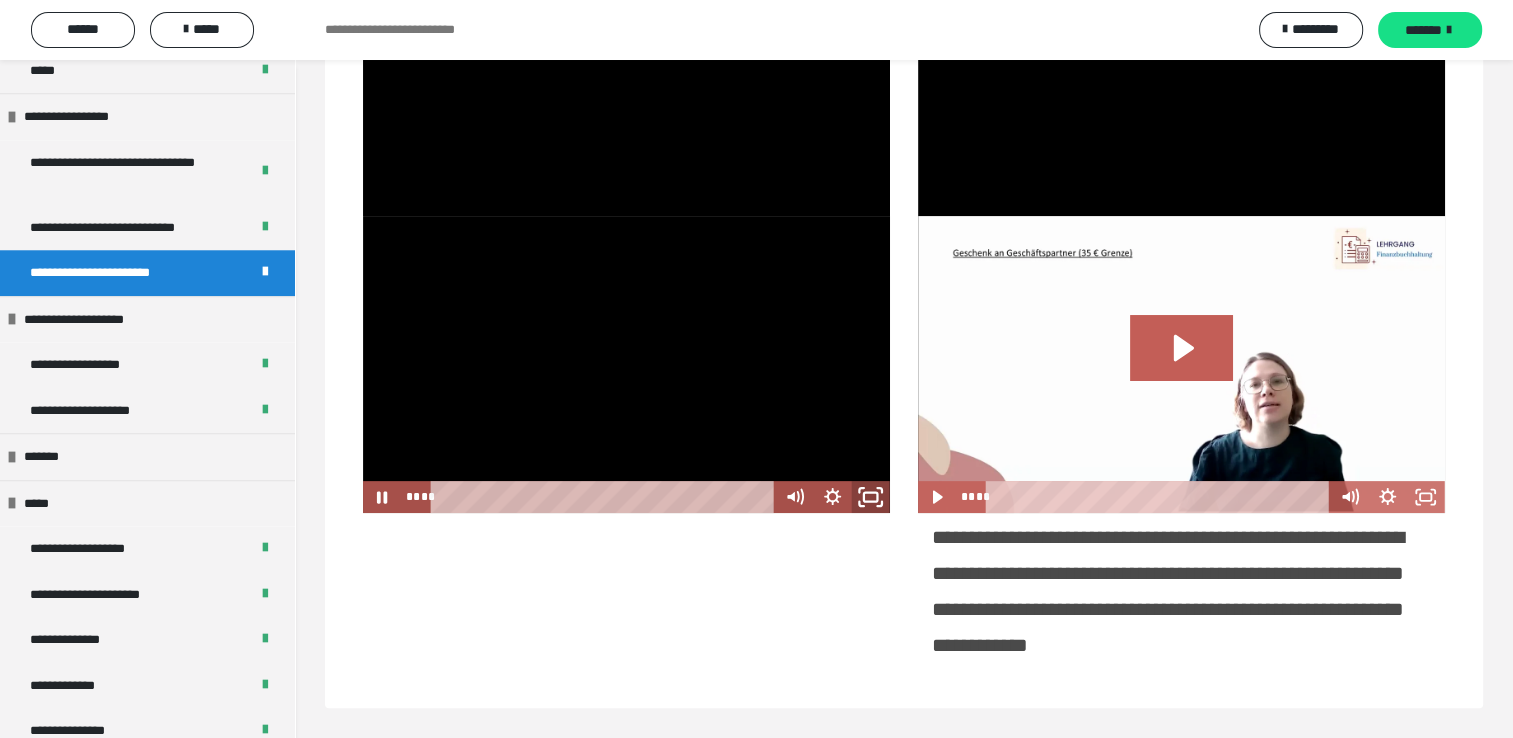 click 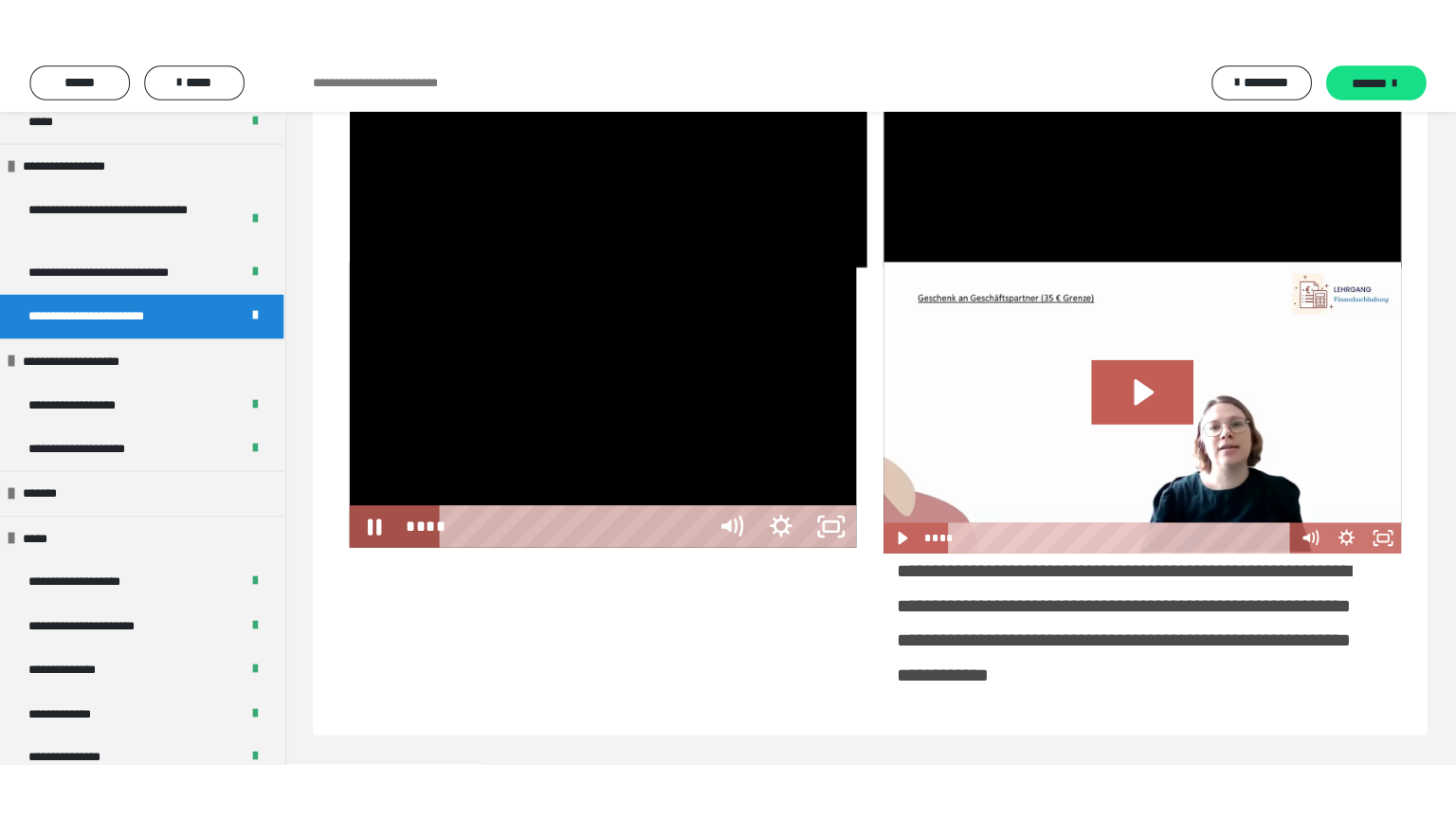 scroll, scrollTop: 423, scrollLeft: 0, axis: vertical 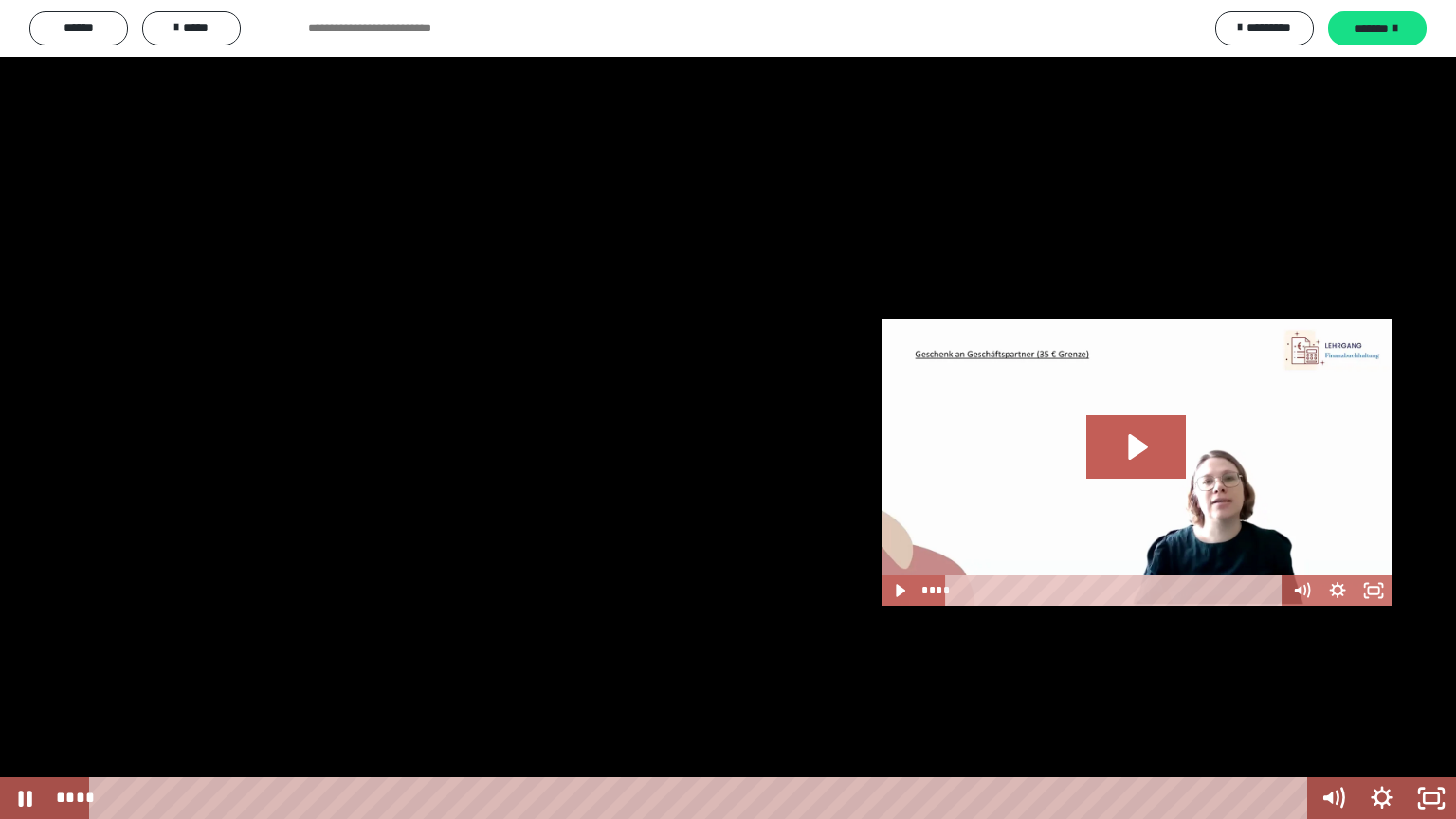 click at bounding box center (728, 410) 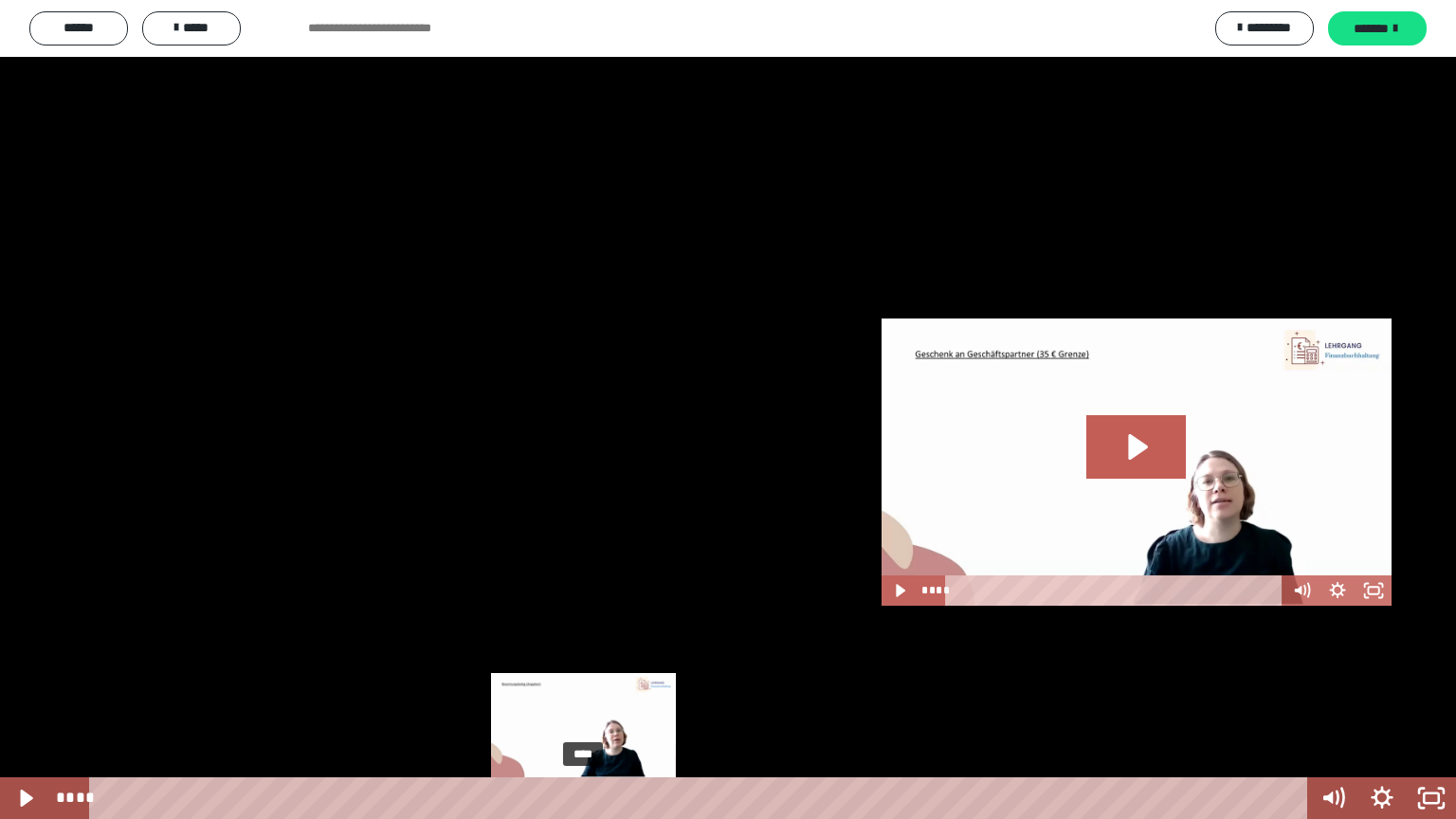 click on "****" at bounding box center (701, 798) 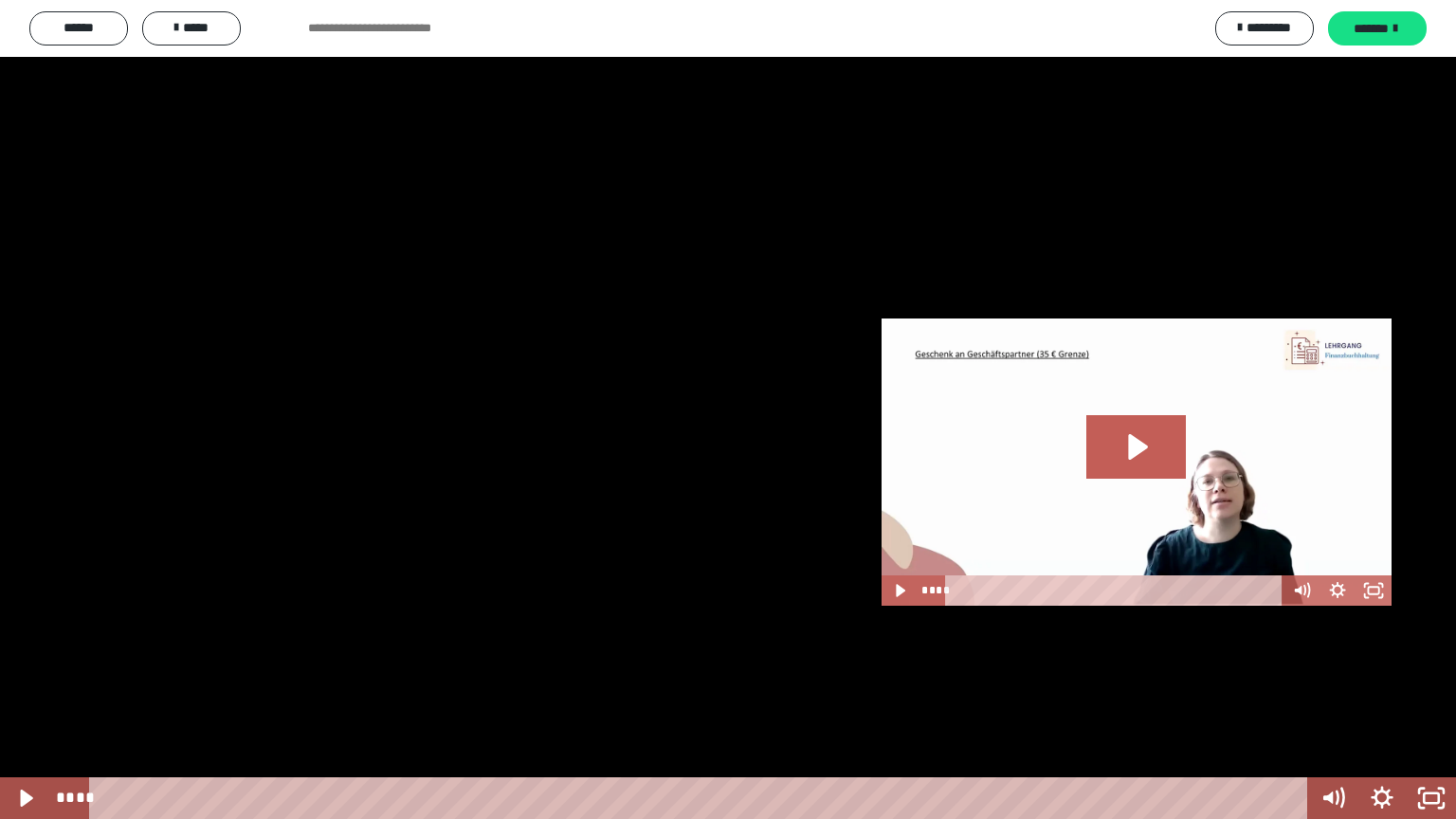 click at bounding box center (728, 410) 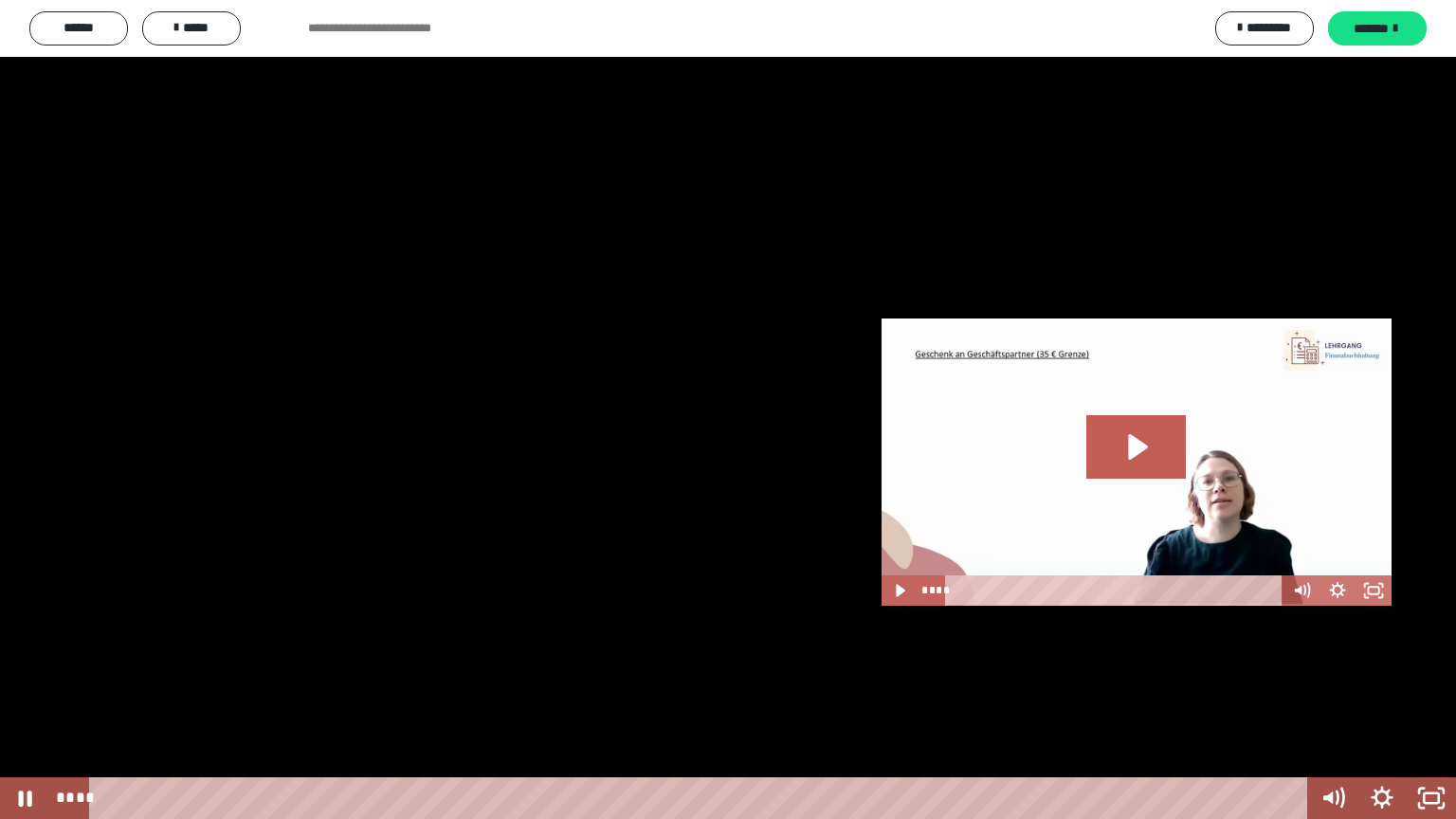 click at bounding box center (728, 410) 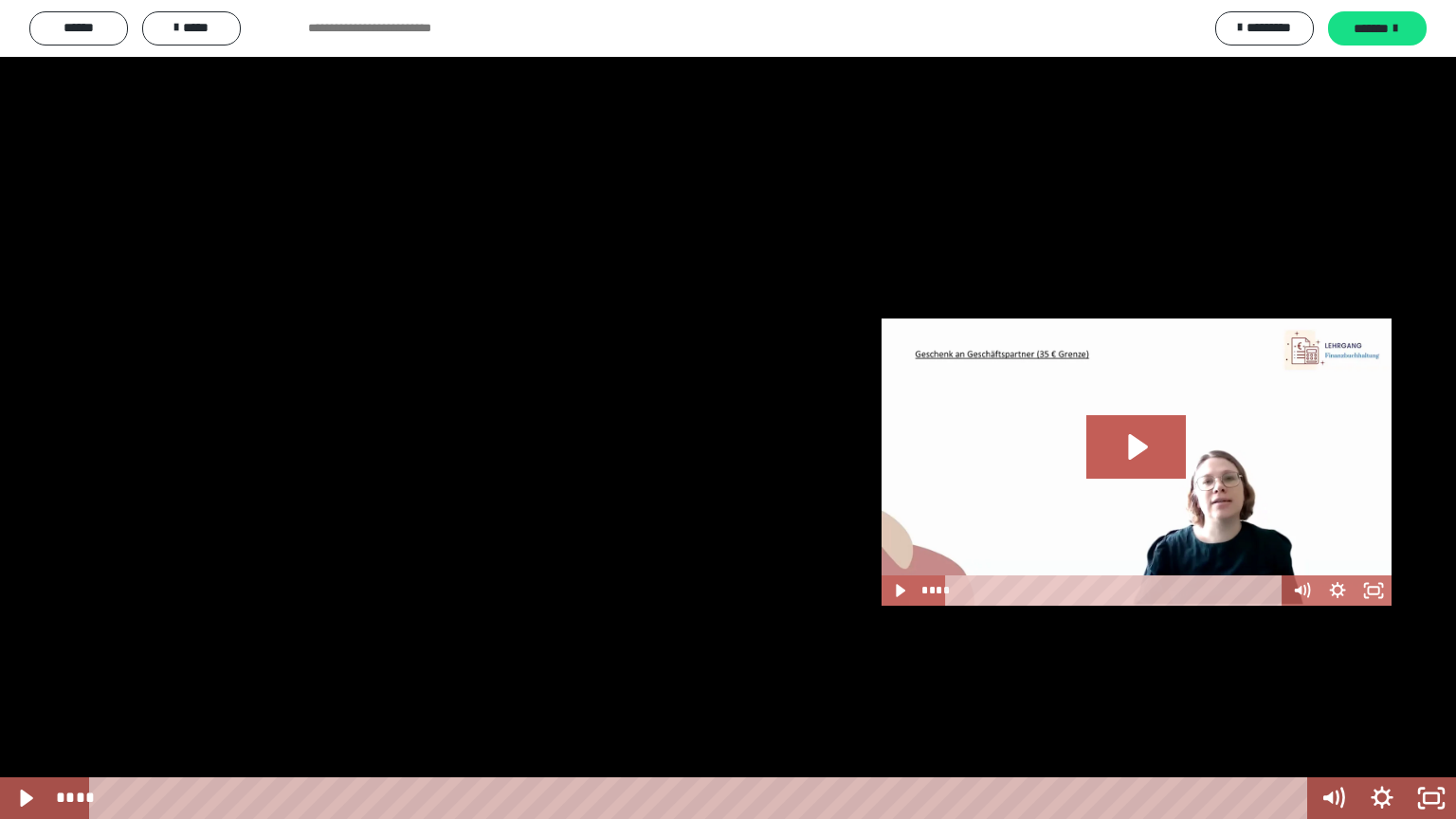 type 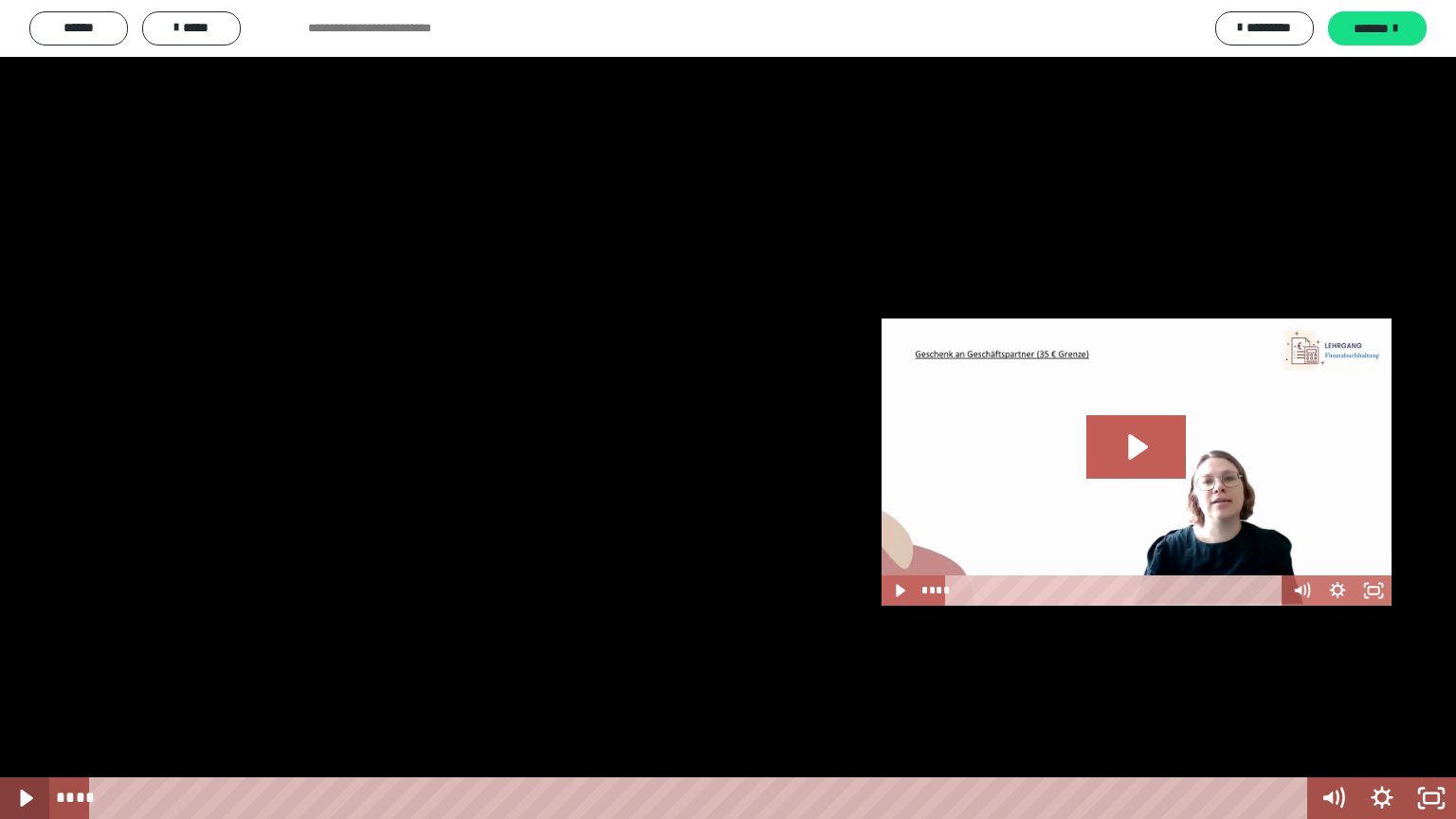 click 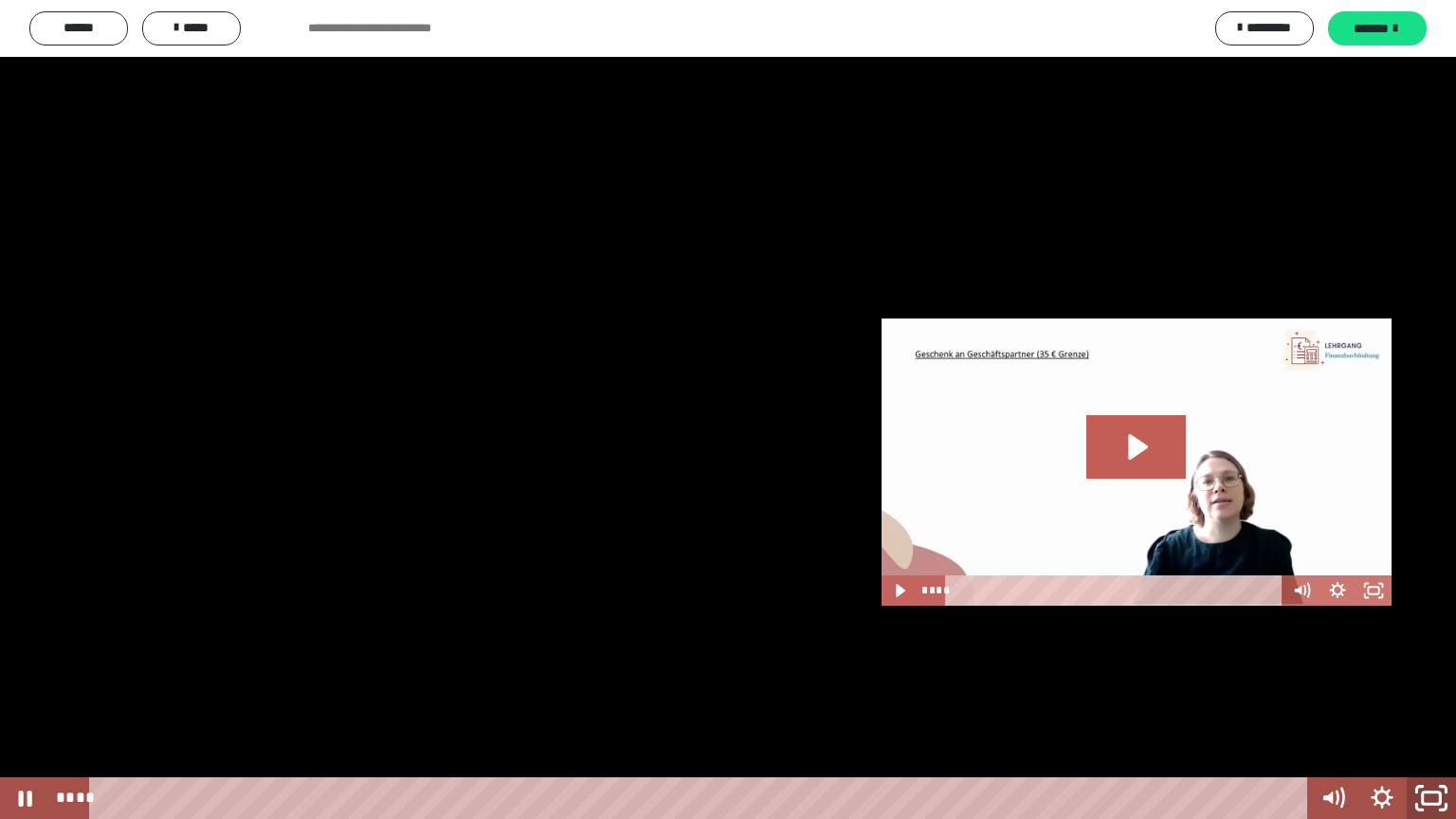 click 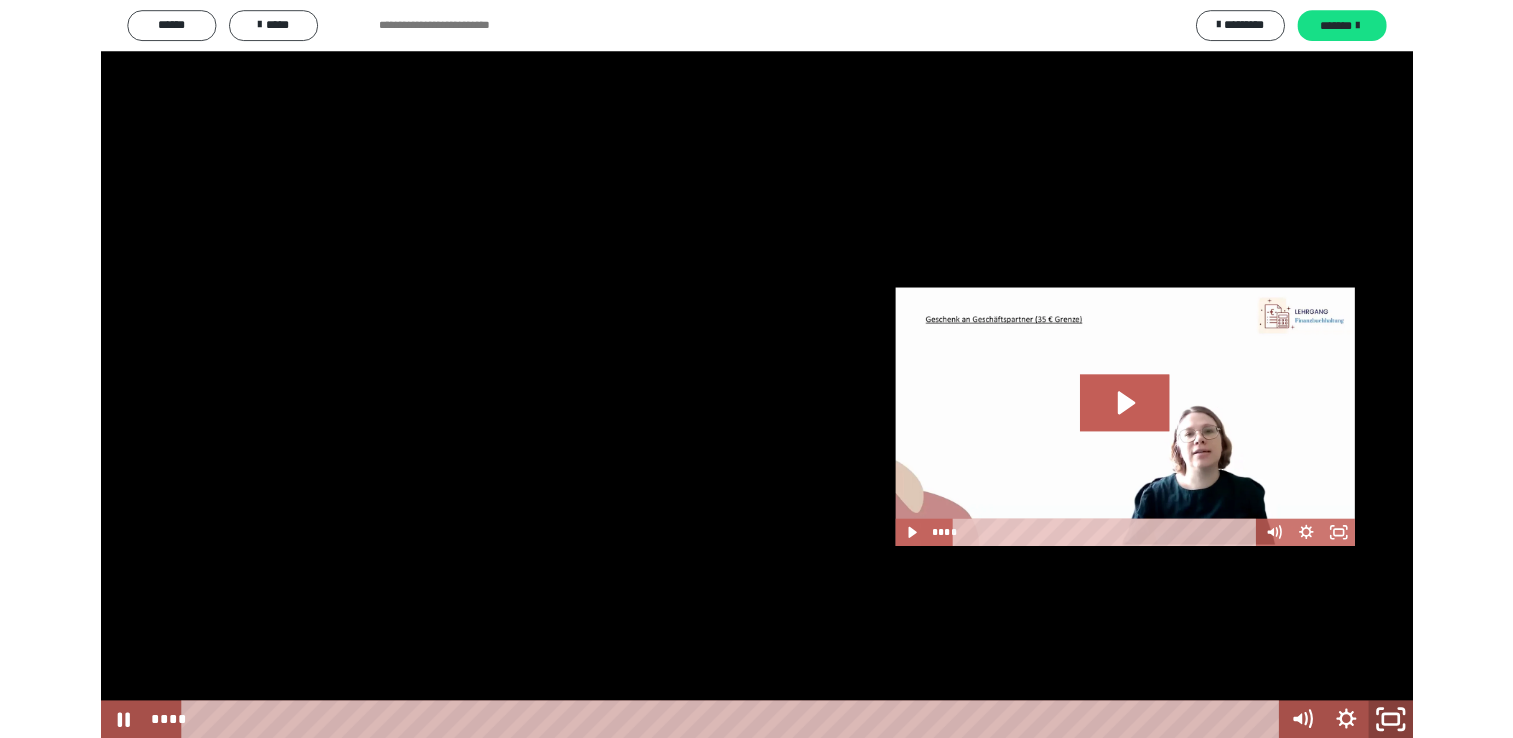 scroll, scrollTop: 432, scrollLeft: 0, axis: vertical 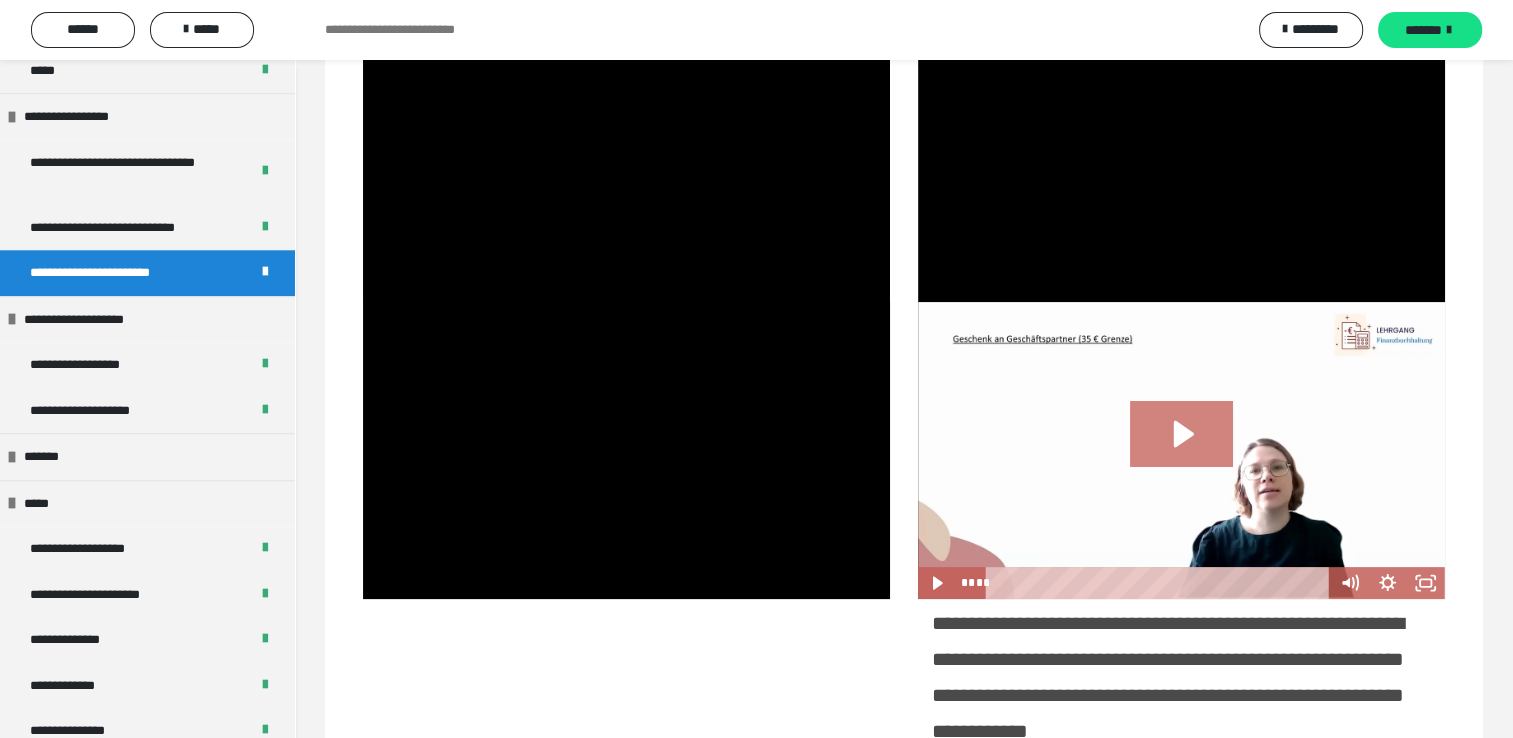 click 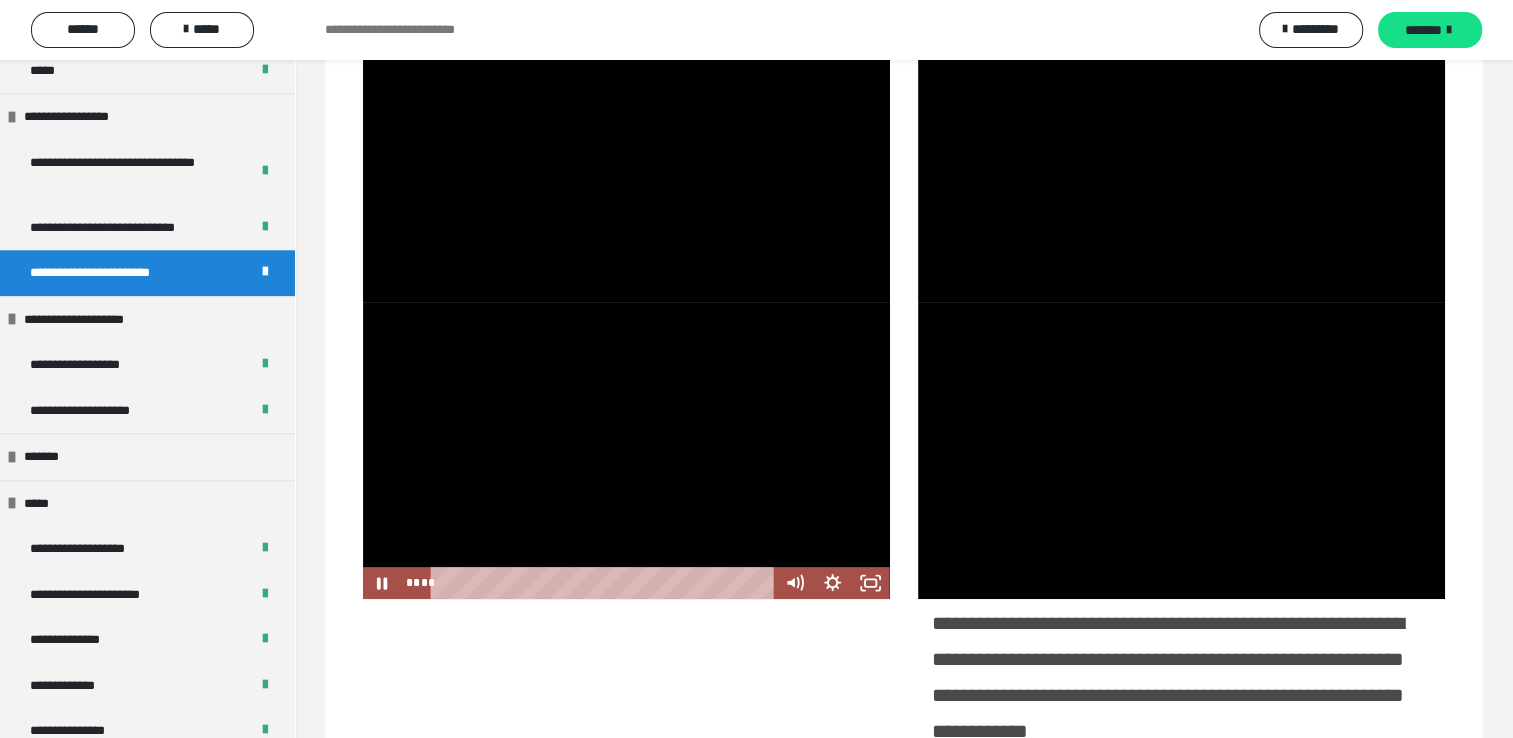 click at bounding box center [626, 450] 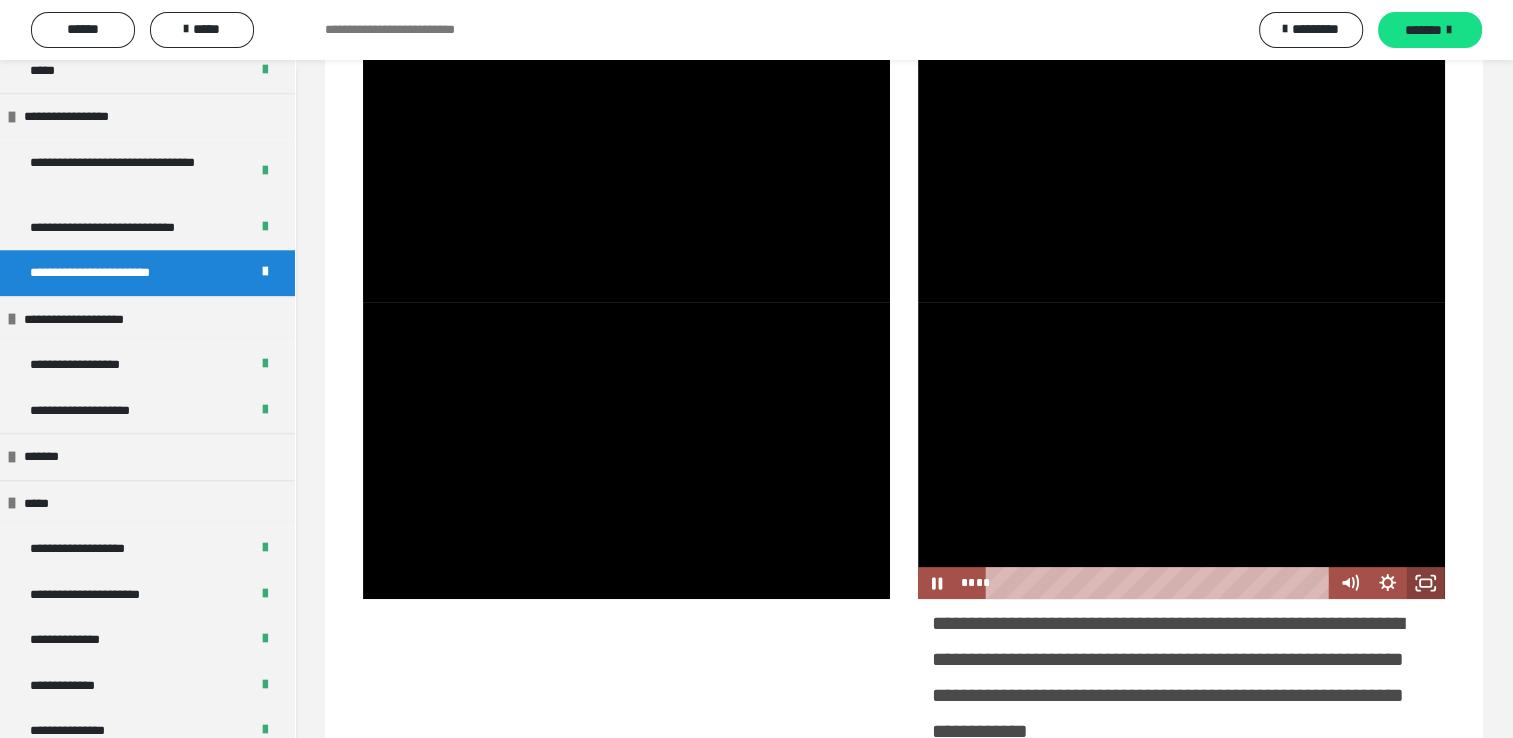 click 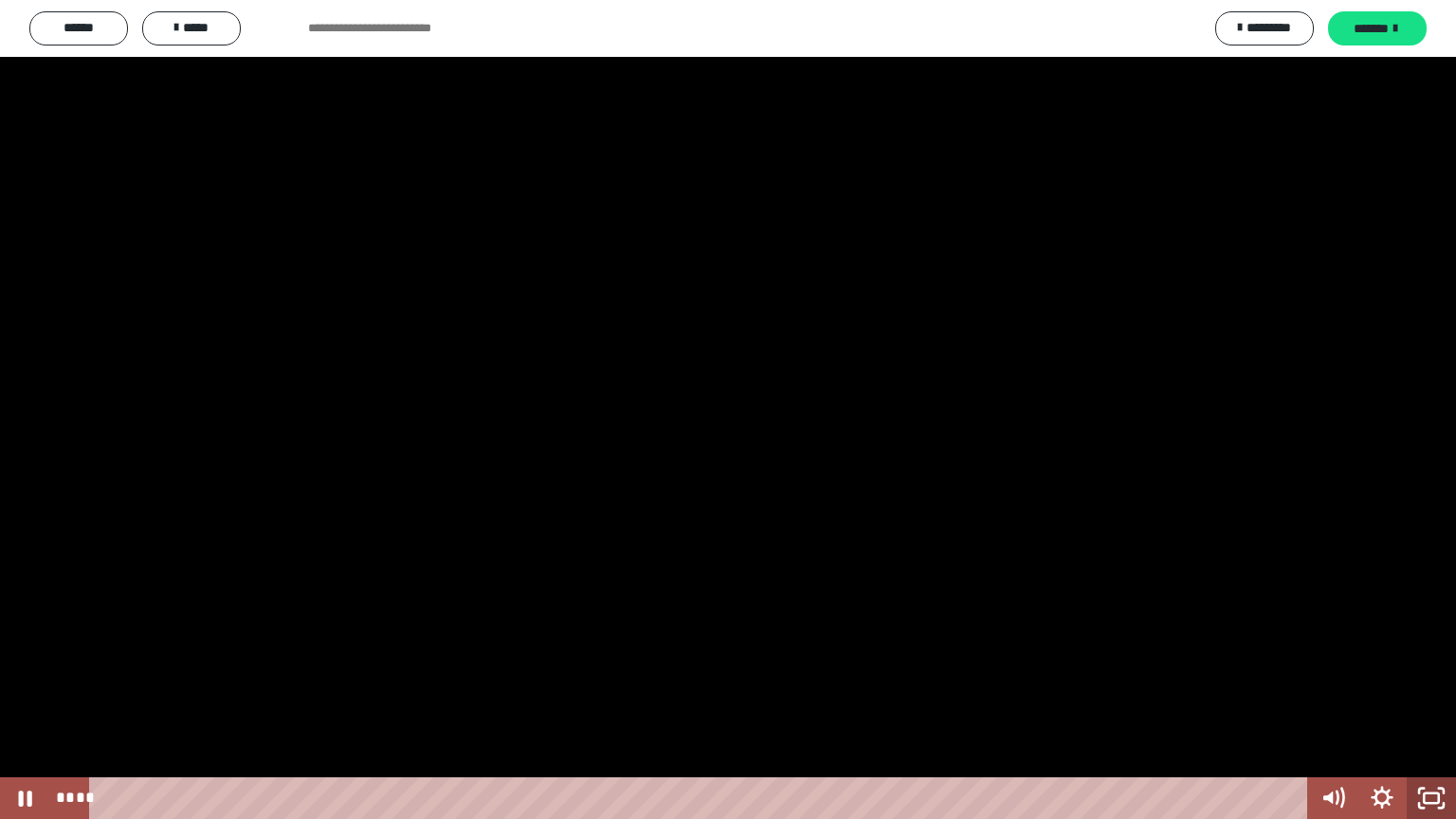 click 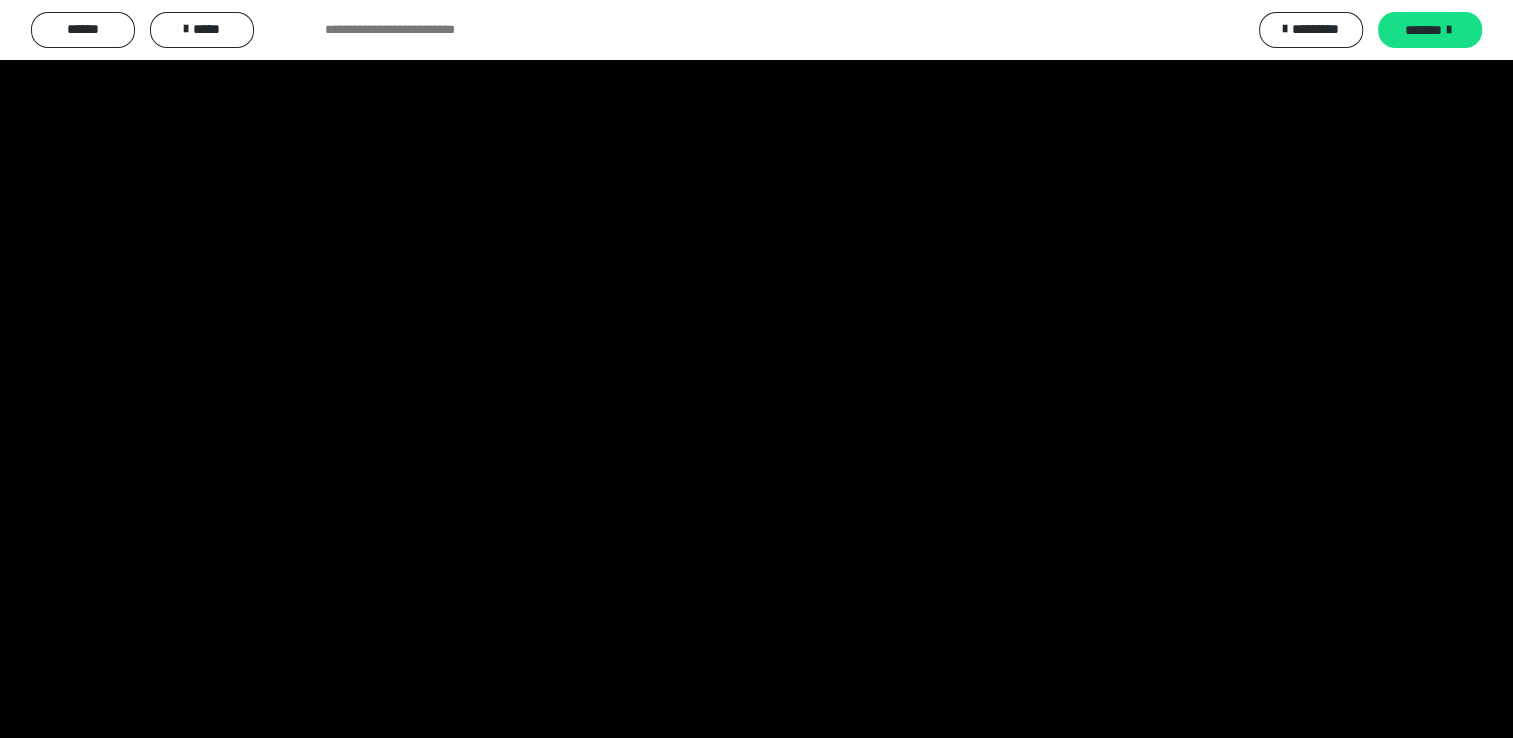 scroll, scrollTop: 553, scrollLeft: 0, axis: vertical 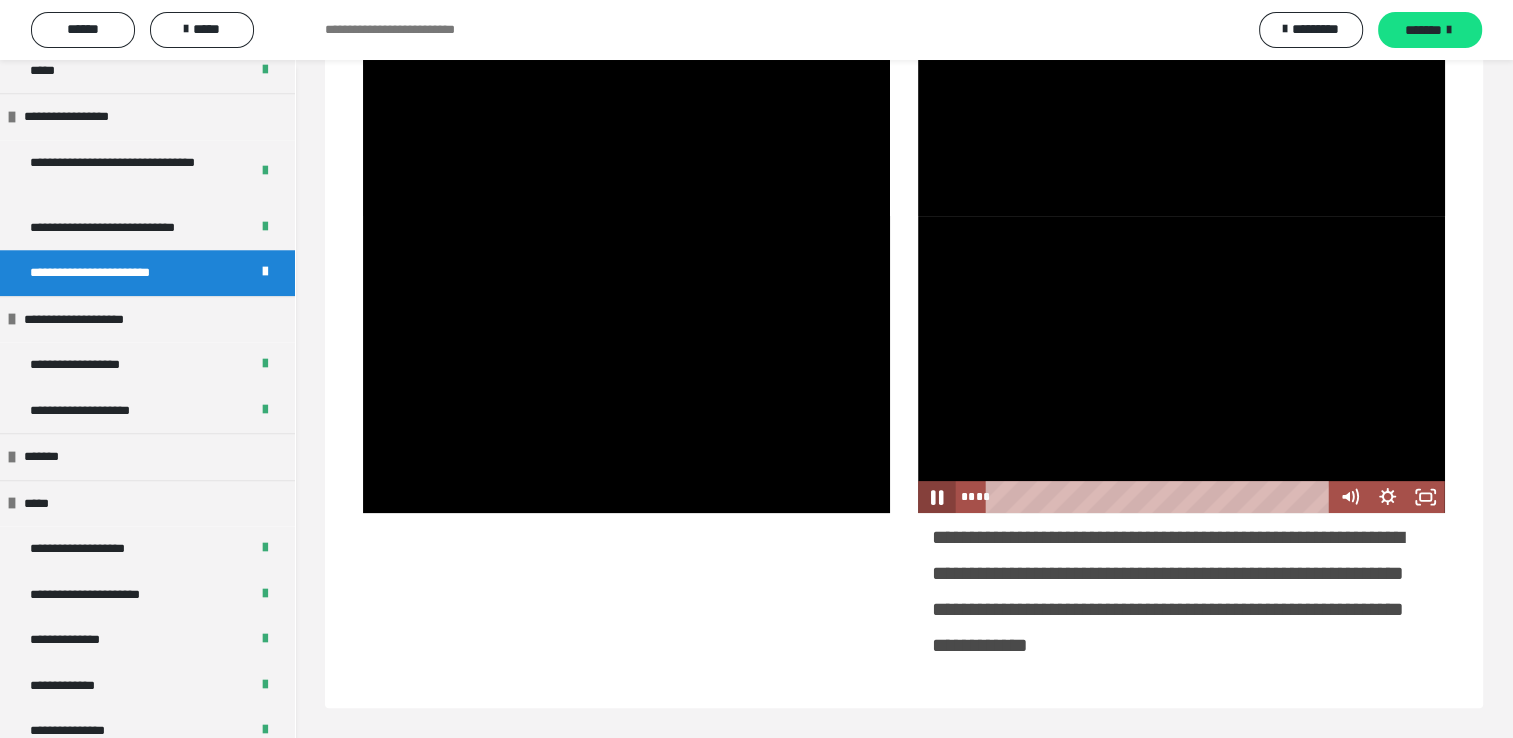 click 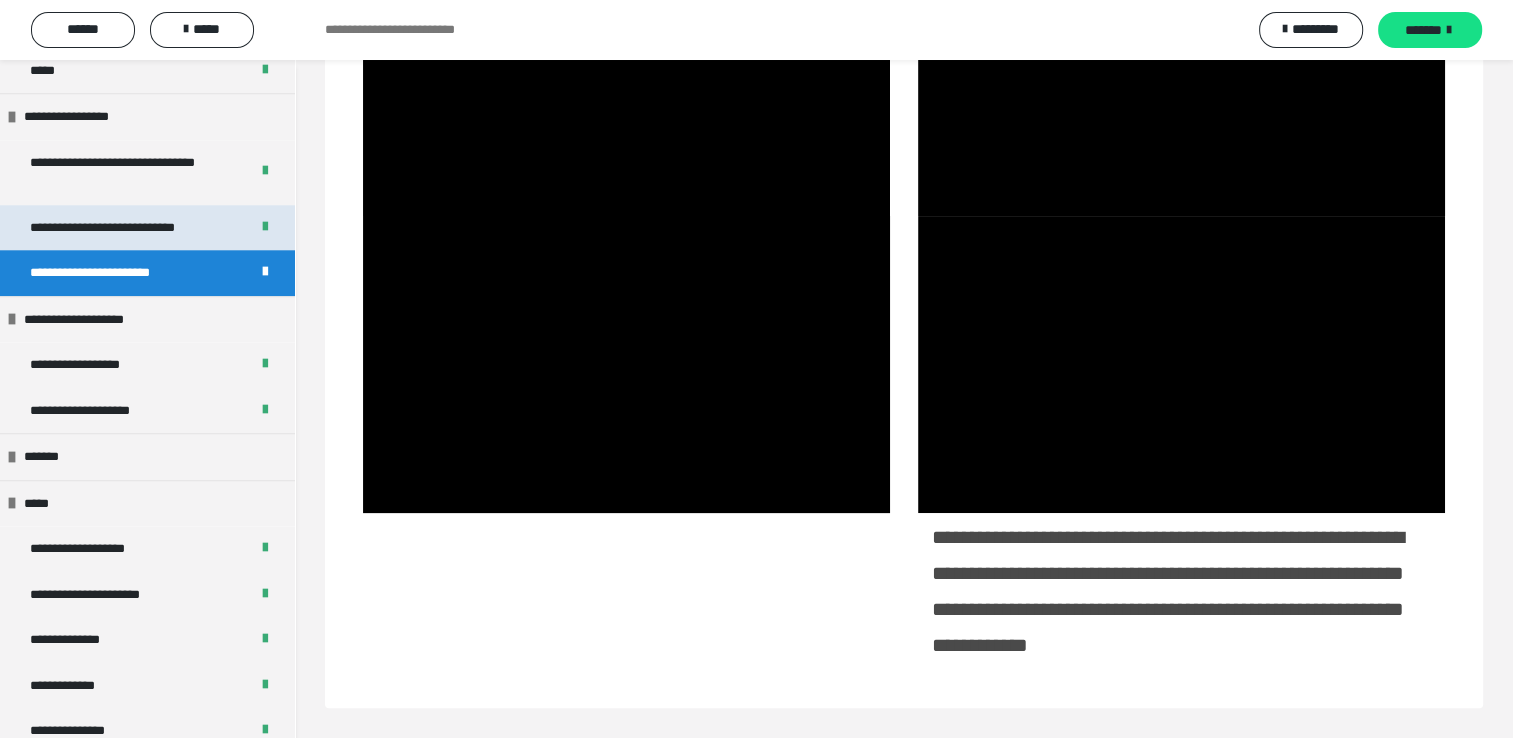 click on "**********" at bounding box center [131, 228] 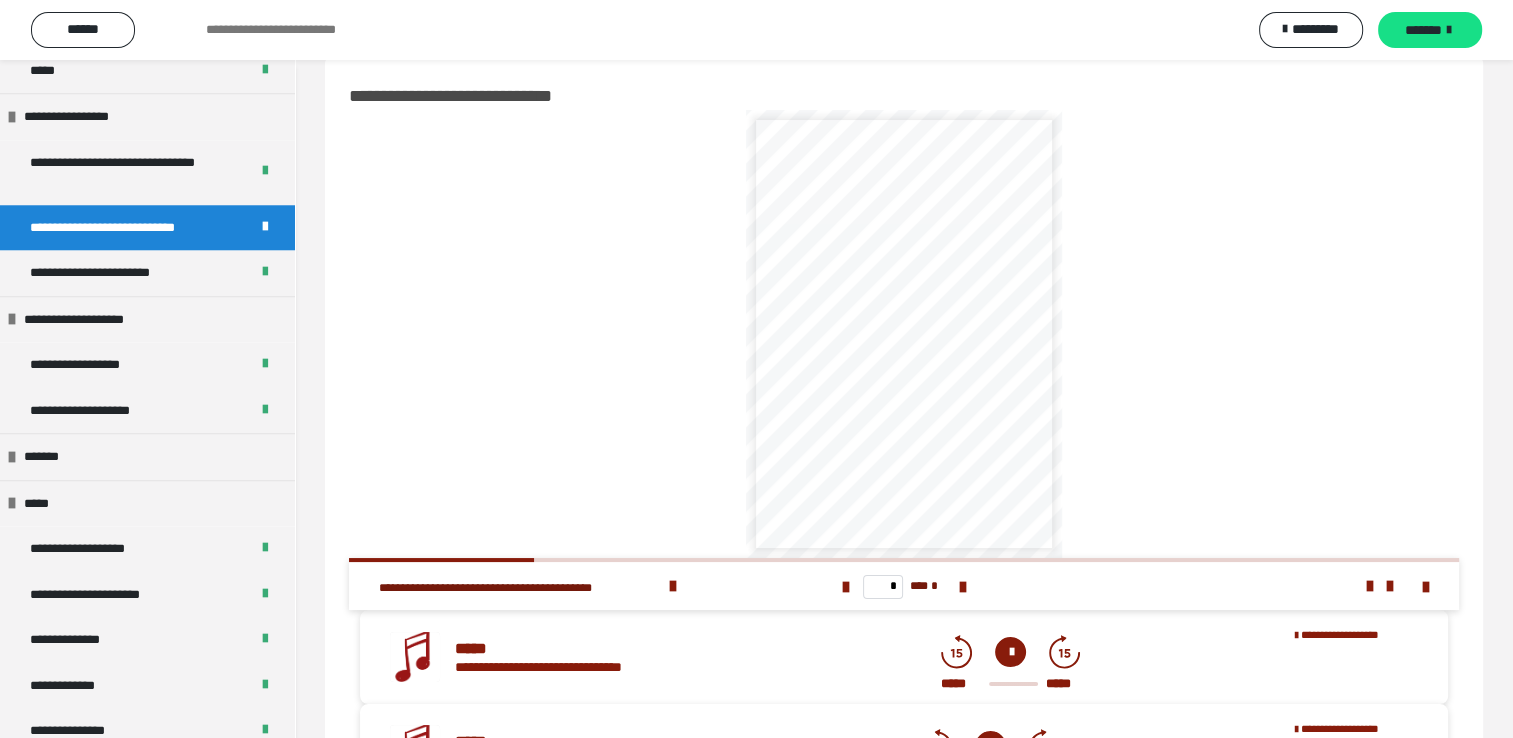 scroll, scrollTop: 0, scrollLeft: 0, axis: both 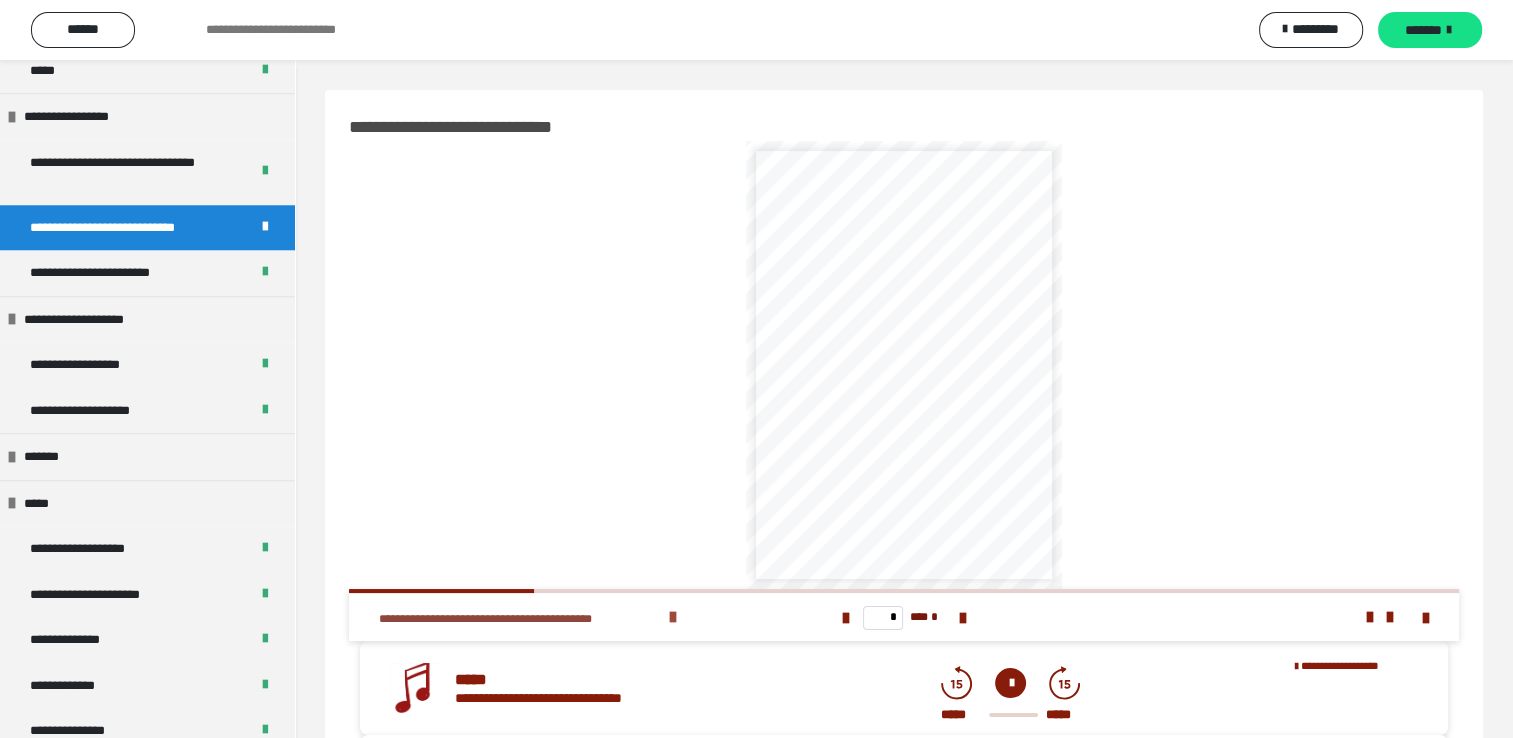 click at bounding box center [673, 617] 